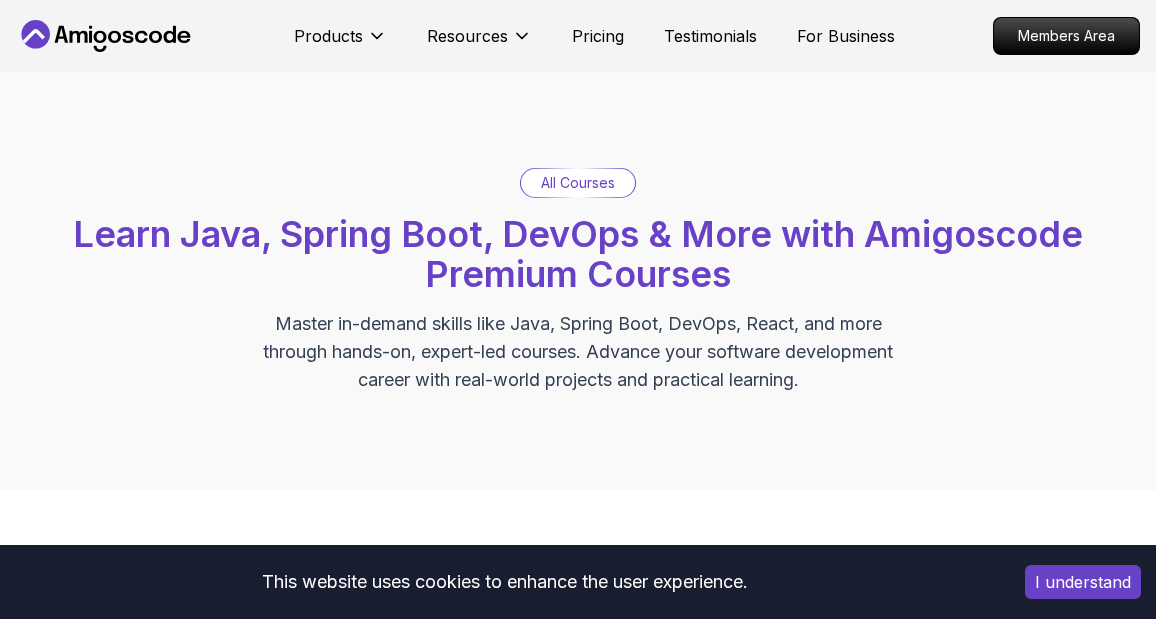 scroll, scrollTop: 0, scrollLeft: 0, axis: both 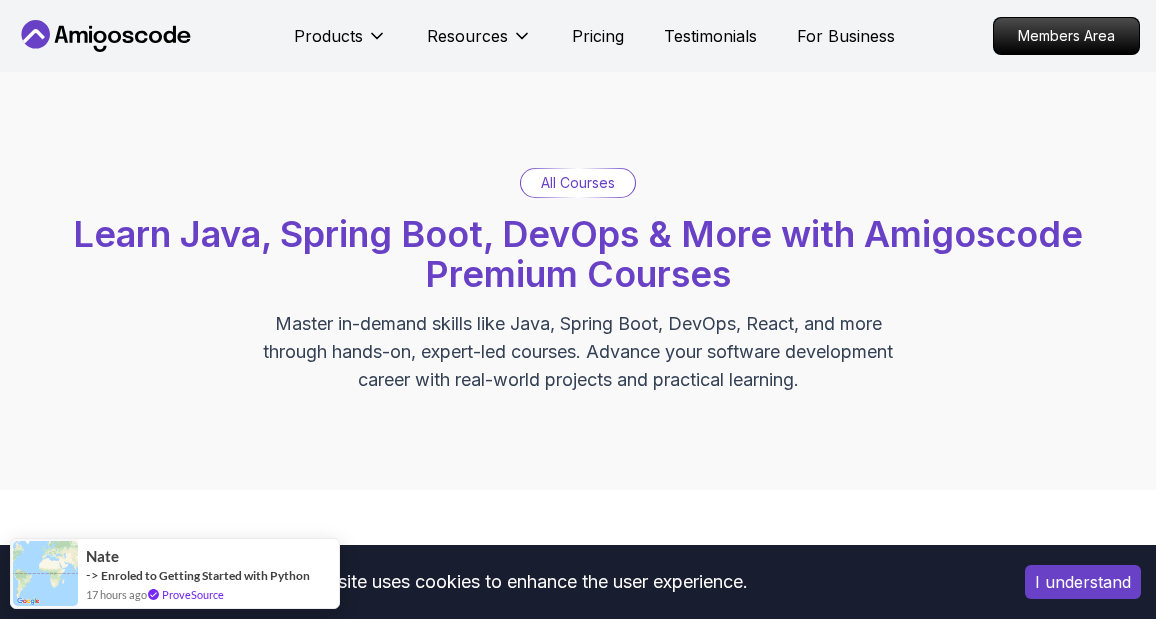 click on "All Courses" at bounding box center [578, 183] 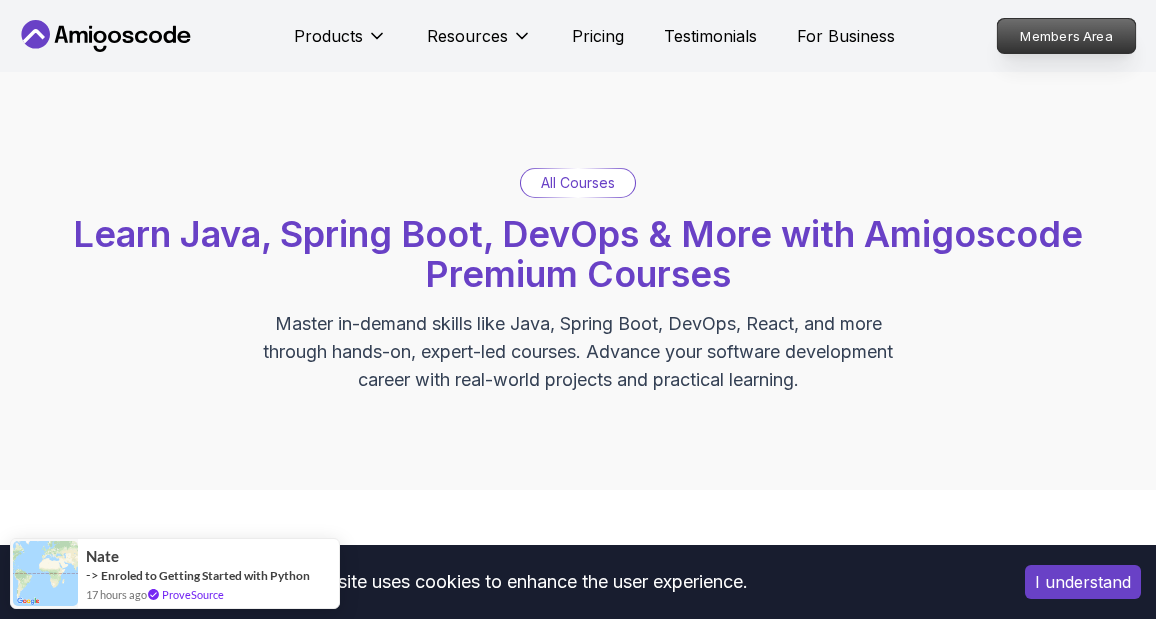 click on "Members Area" at bounding box center (1067, 36) 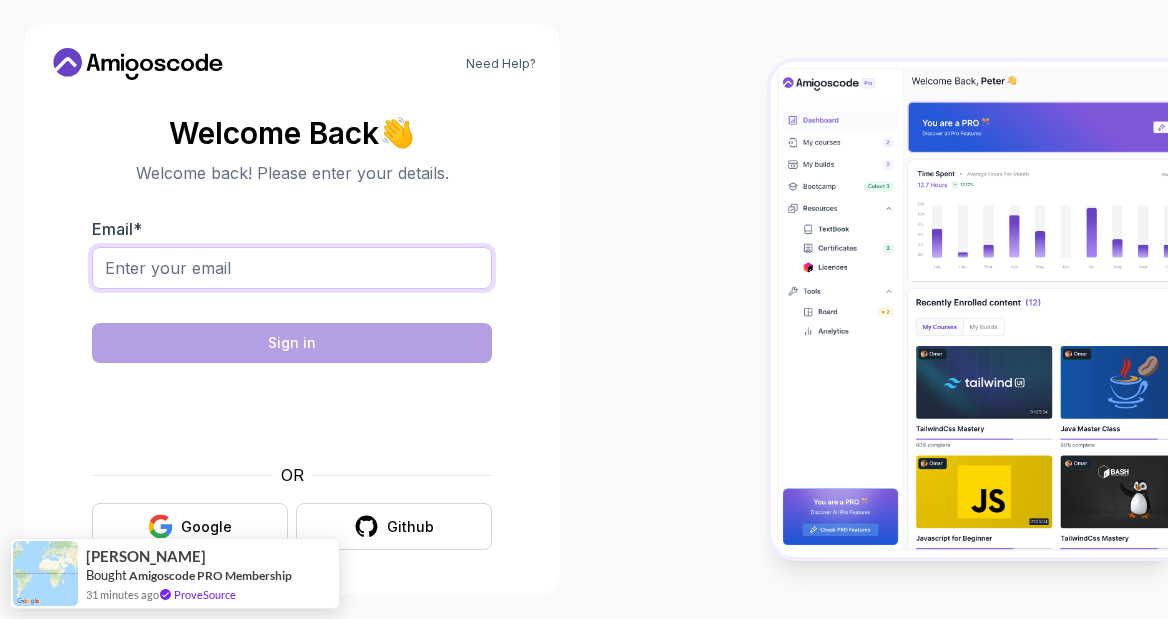 click on "Email *" at bounding box center [292, 268] 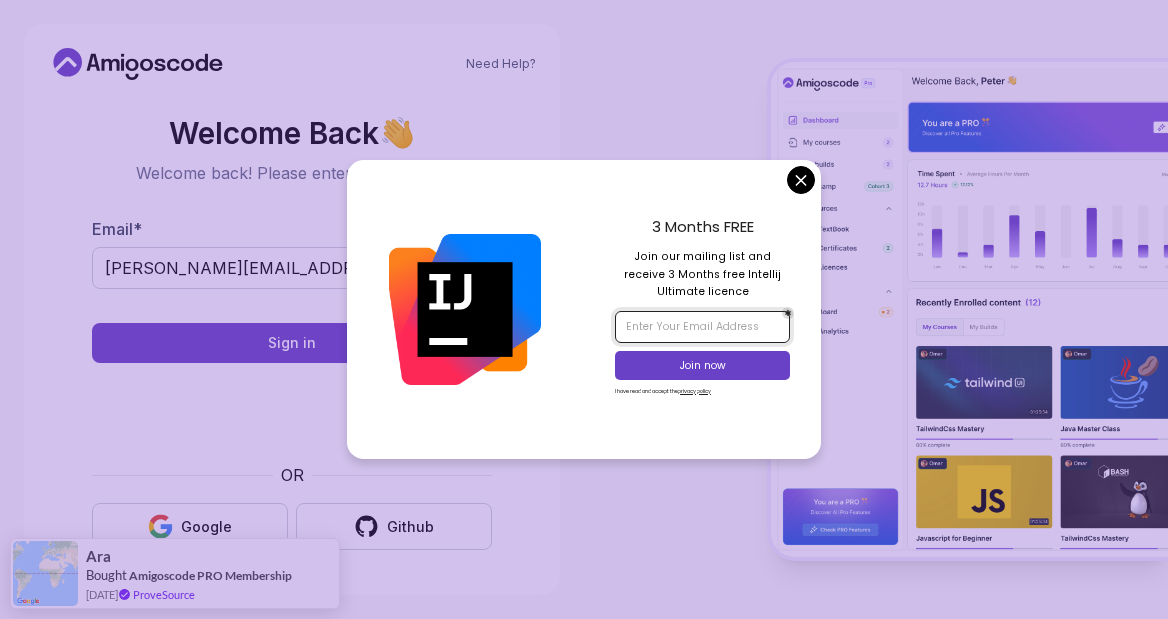click at bounding box center [702, 327] 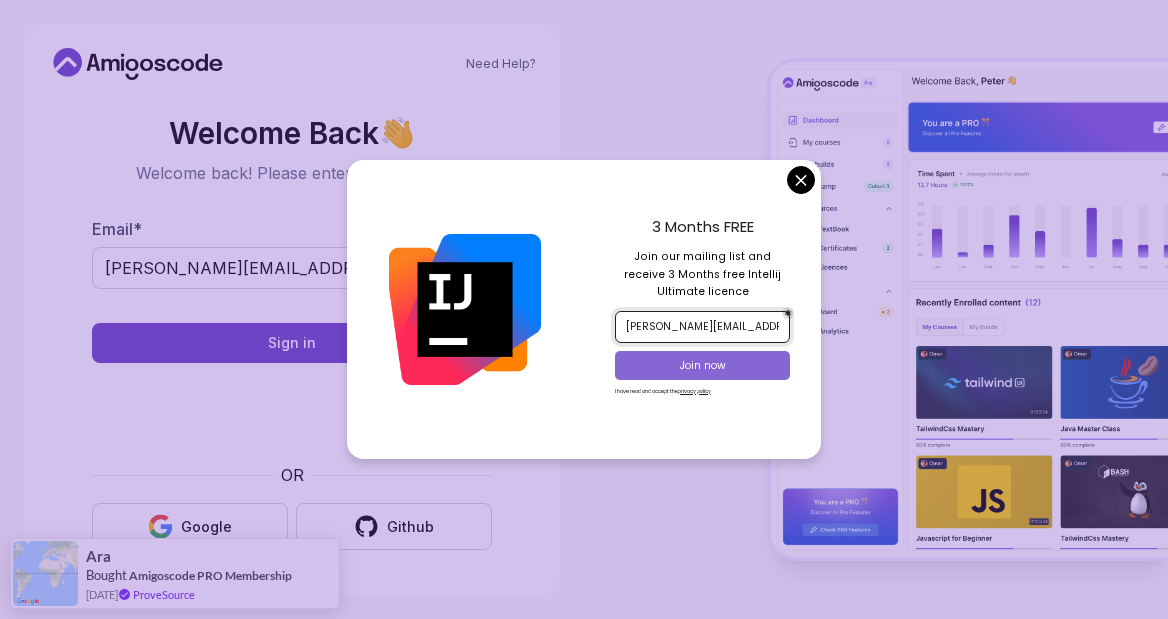 click on "Join now" at bounding box center [703, 365] 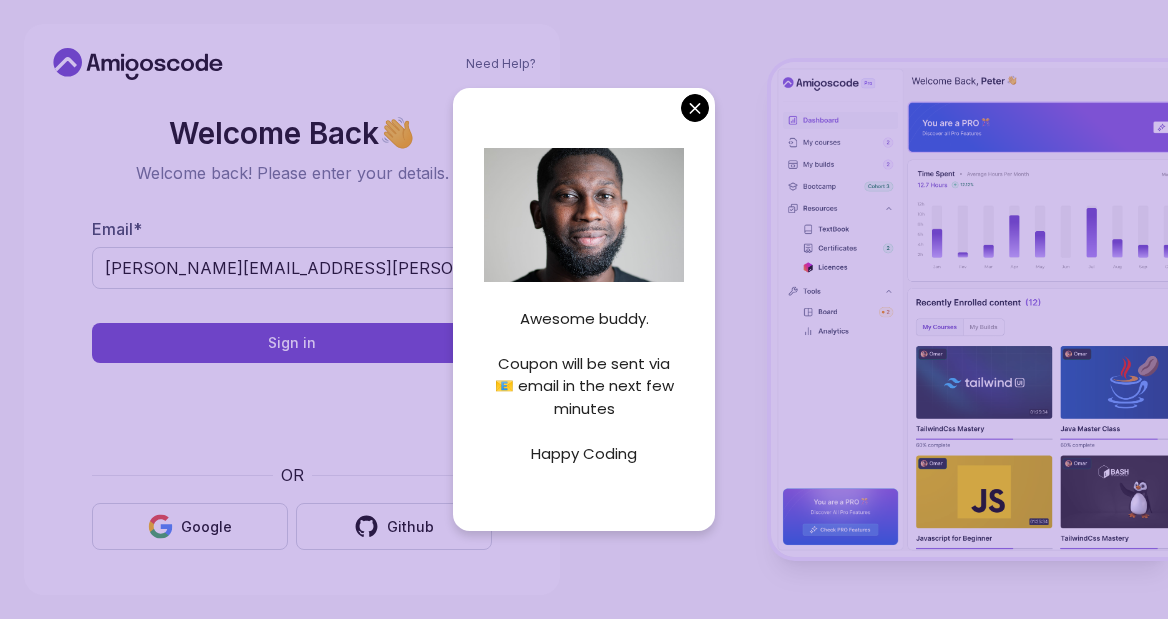 click on "Need Help? Welcome Back 👋 Welcome back! Please enter your details. Email * THURMAN.SANDERS@YAHOO.COM Sign in OR Google Github" at bounding box center (584, 309) 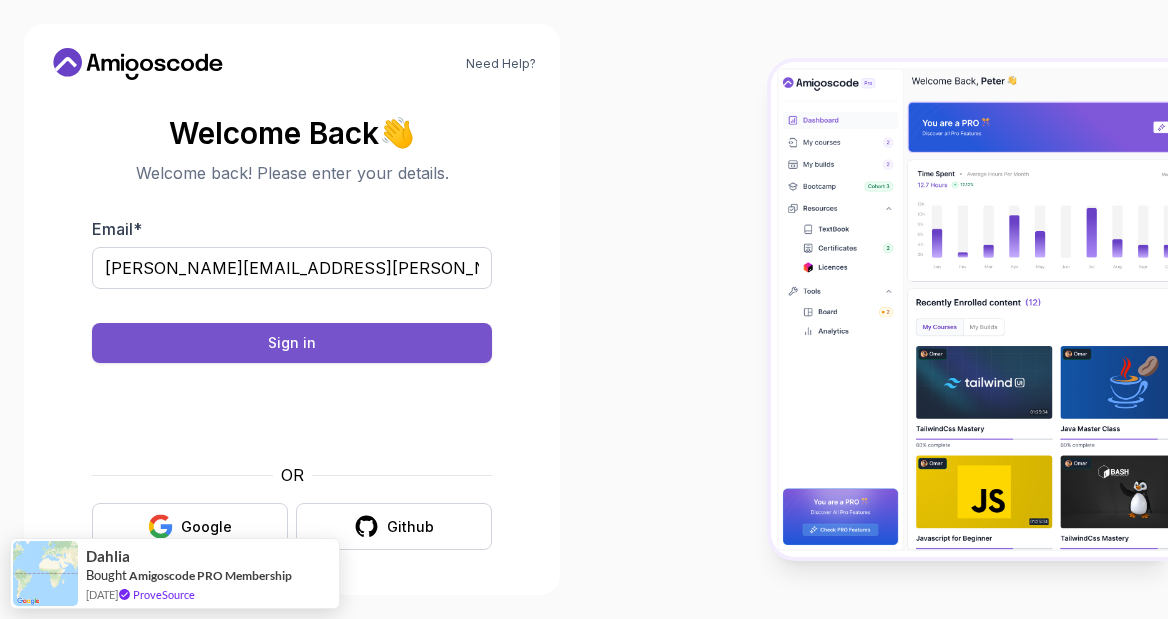 click on "Sign in" at bounding box center [292, 343] 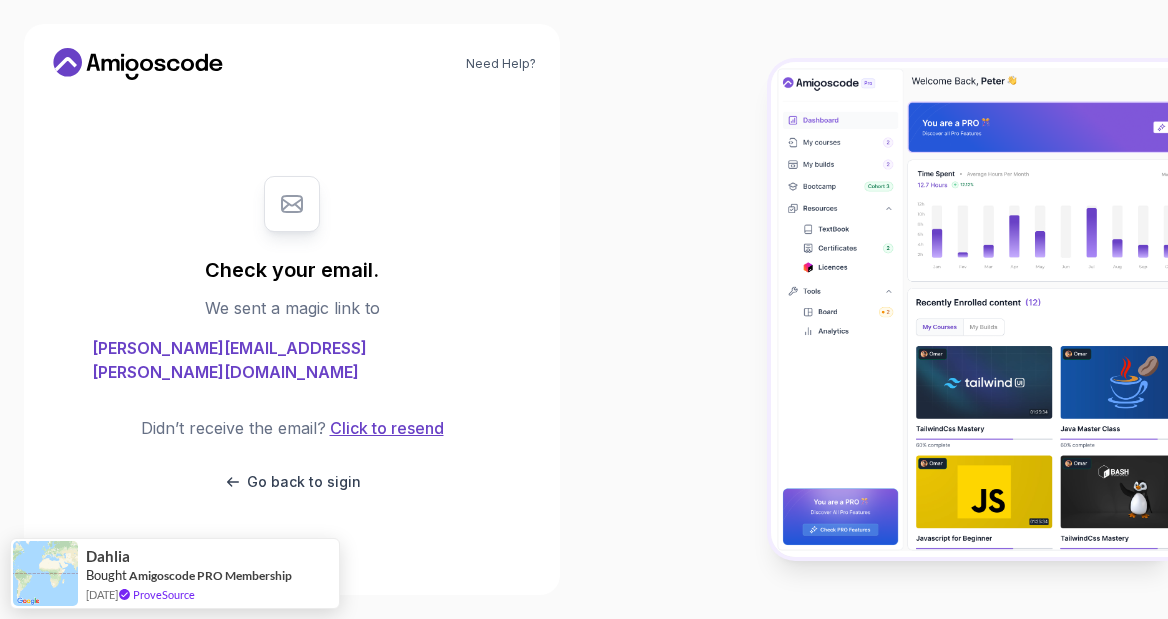 click on "Click to resend" at bounding box center [385, 428] 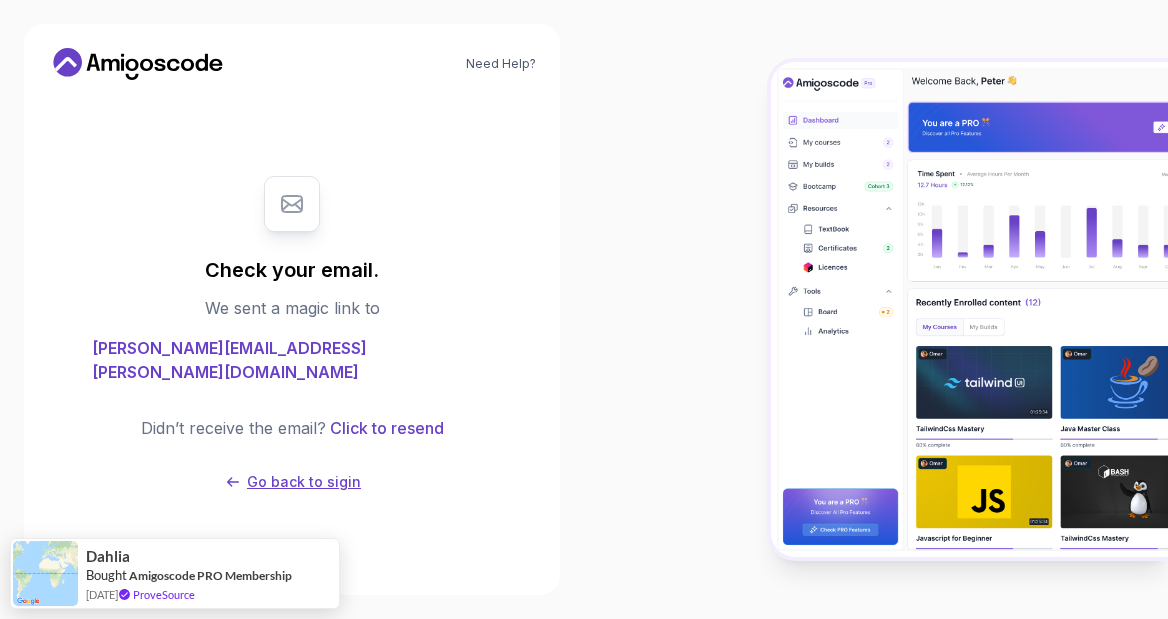 click on "Go back to sigin" at bounding box center (304, 482) 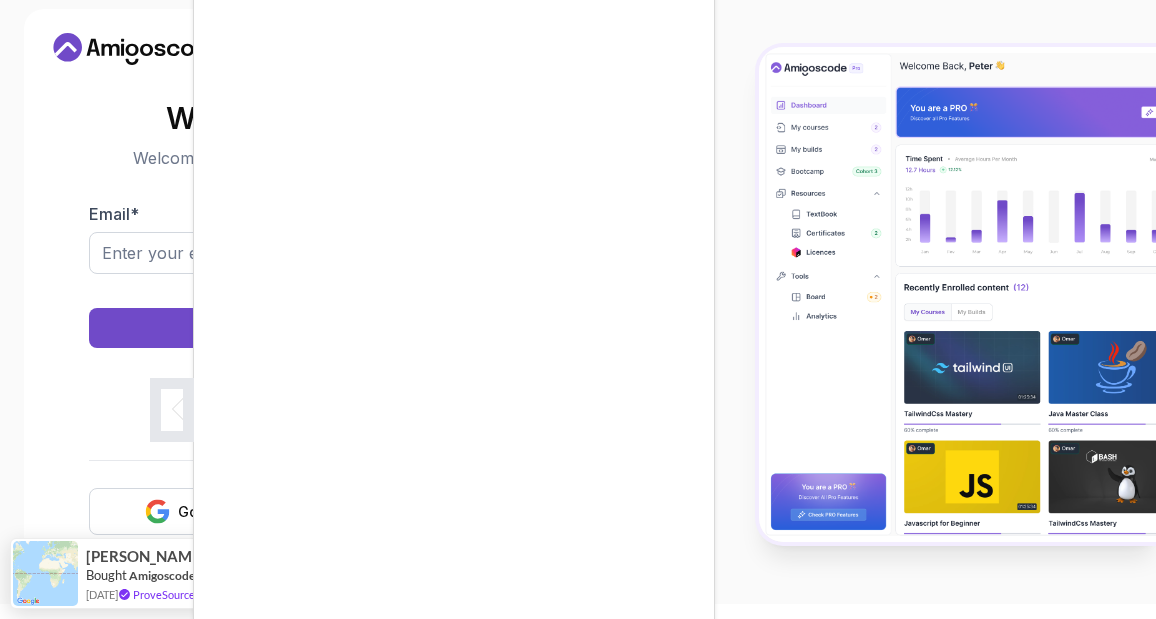 scroll, scrollTop: 28, scrollLeft: 0, axis: vertical 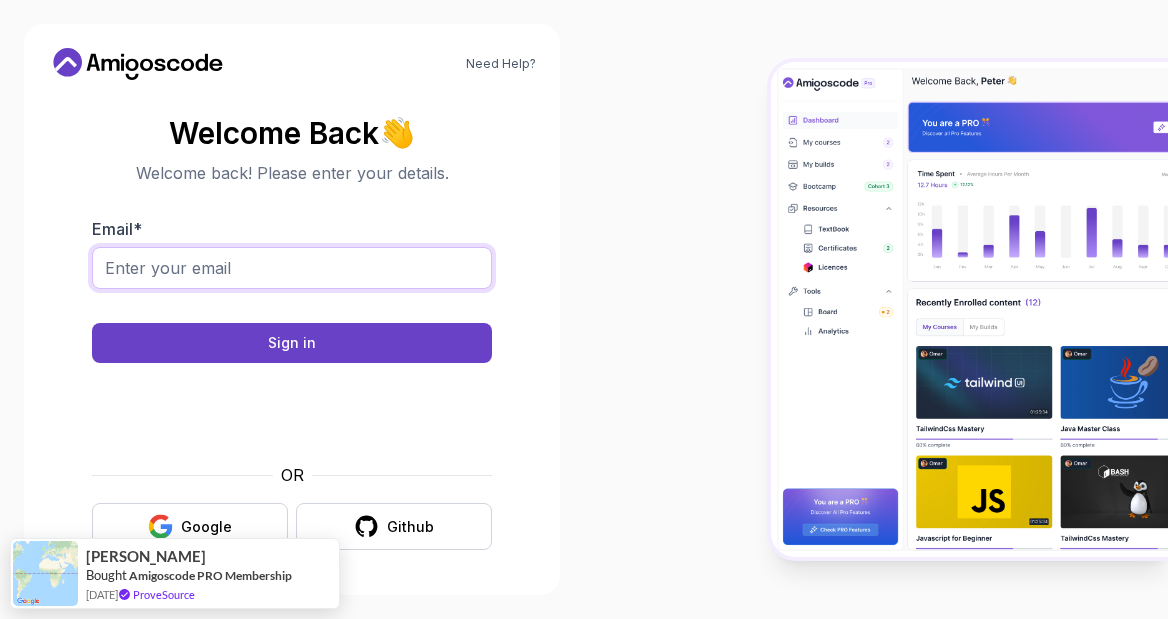 click on "Email *" at bounding box center [292, 268] 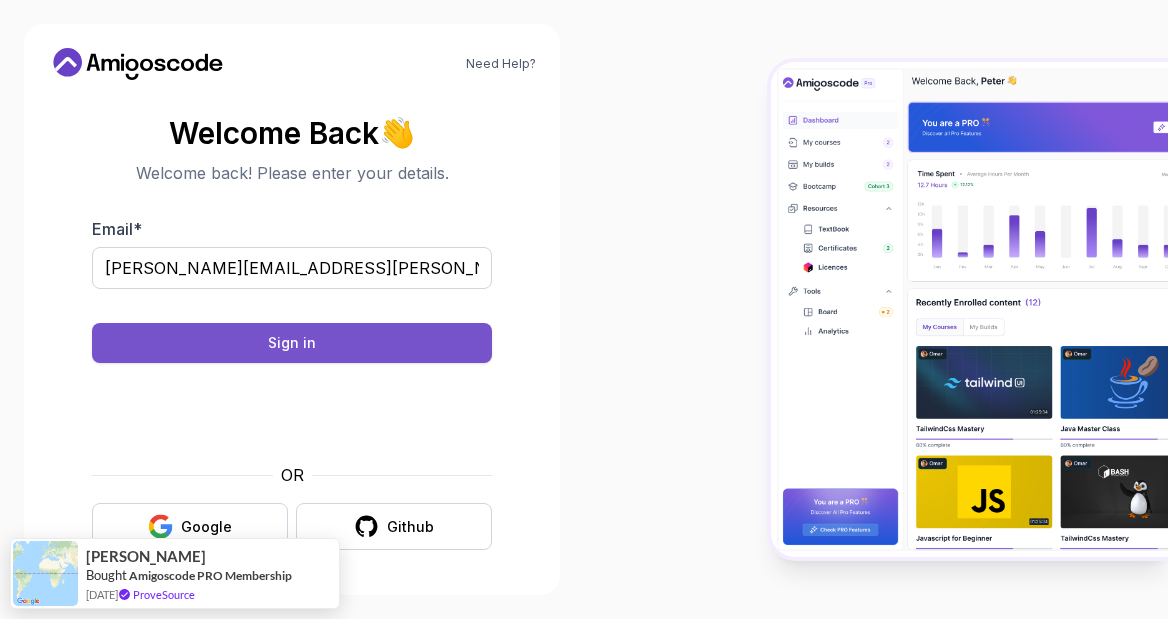 click on "Sign in" at bounding box center (292, 343) 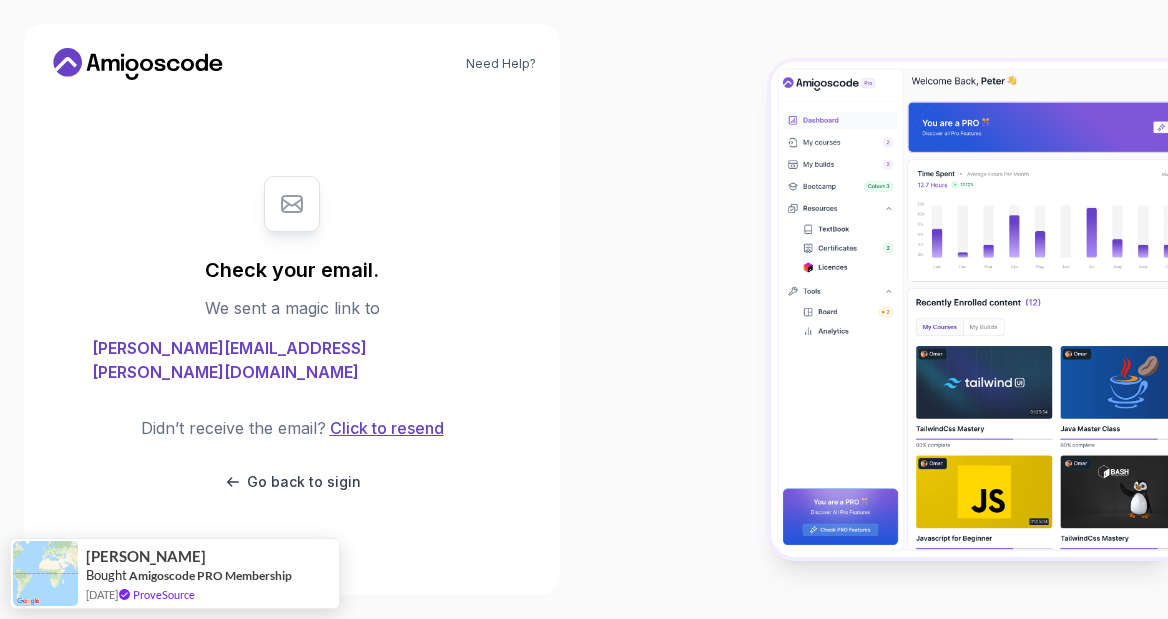 click on "Click to resend" at bounding box center [385, 428] 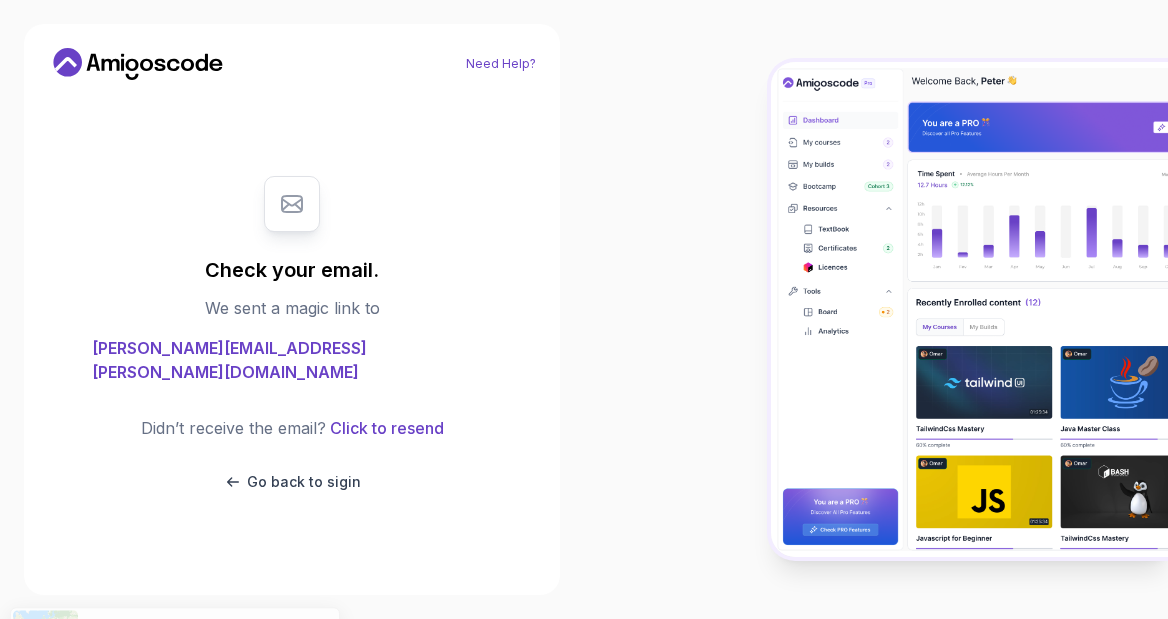 click on "Need Help?" at bounding box center [501, 64] 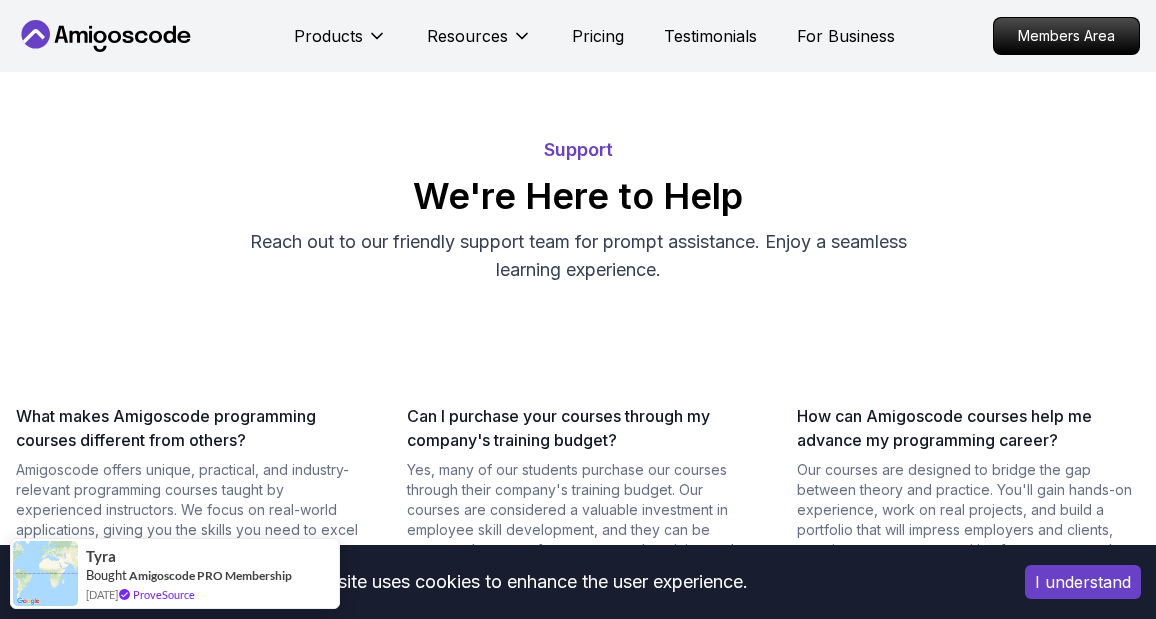 click on "I understand" at bounding box center [1083, 582] 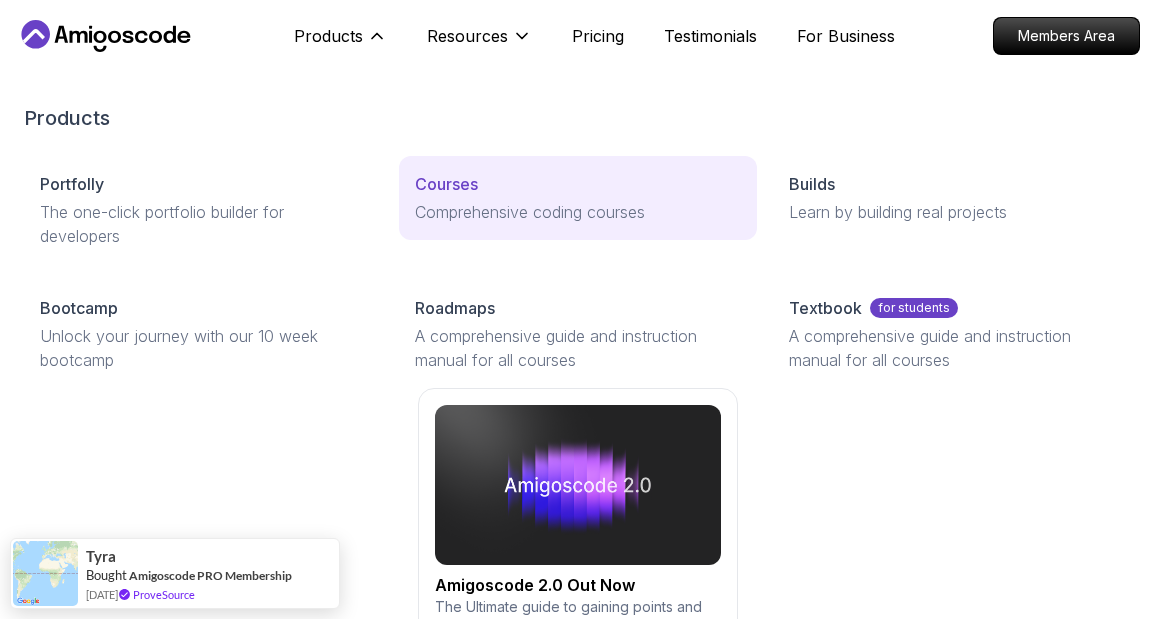 click on "Comprehensive coding courses" at bounding box center [578, 212] 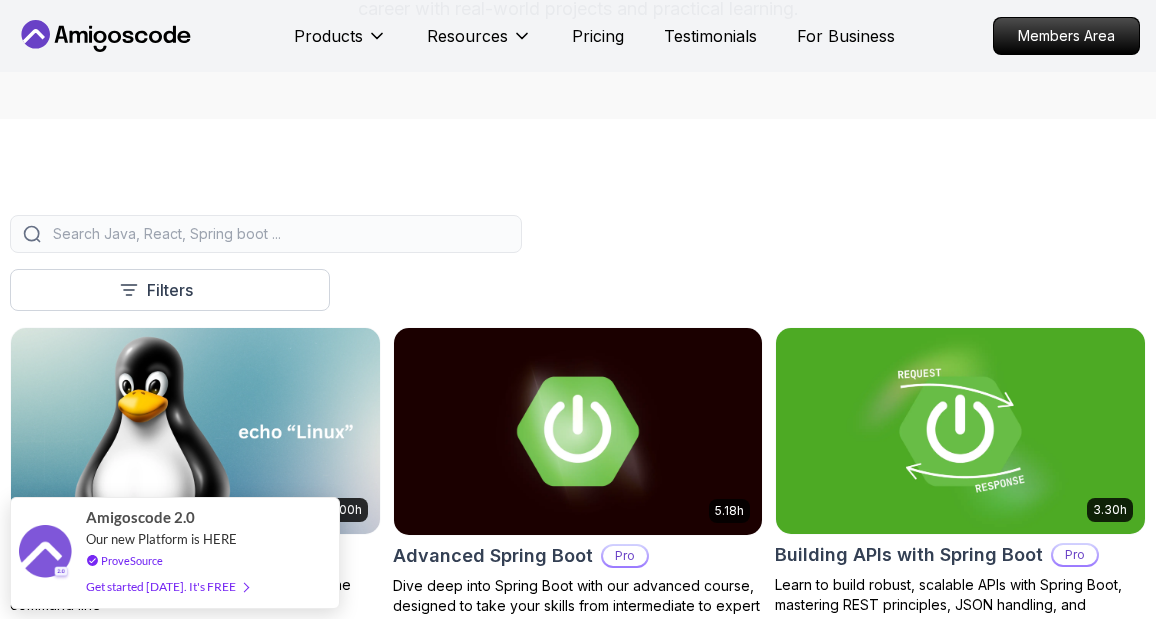 scroll, scrollTop: 464, scrollLeft: 0, axis: vertical 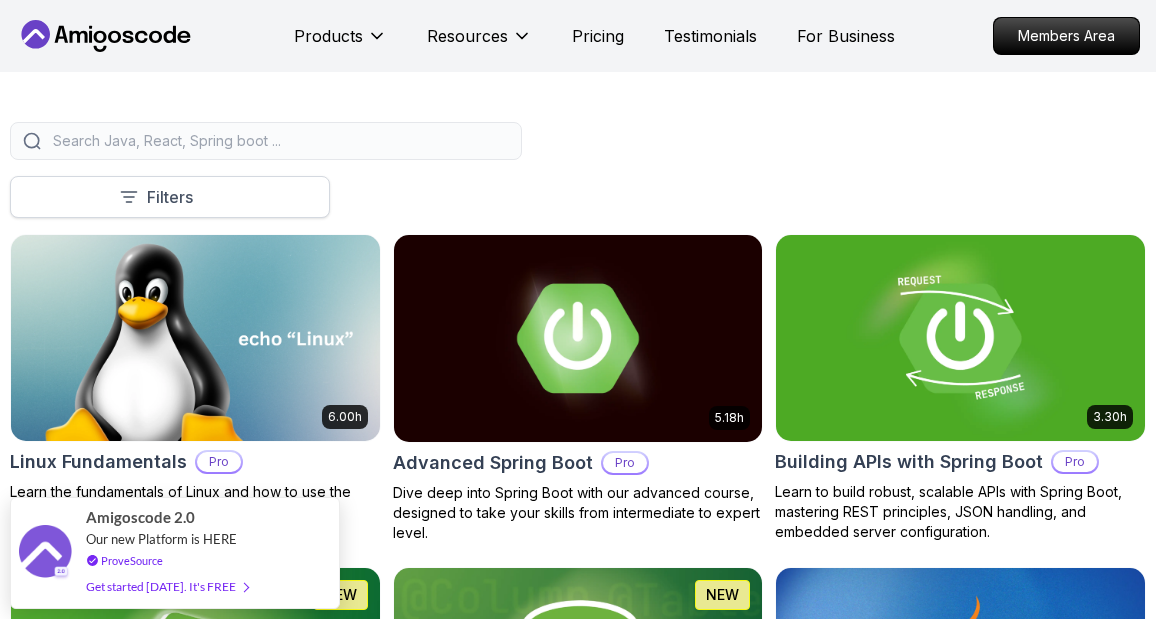 click at bounding box center (211, 197) 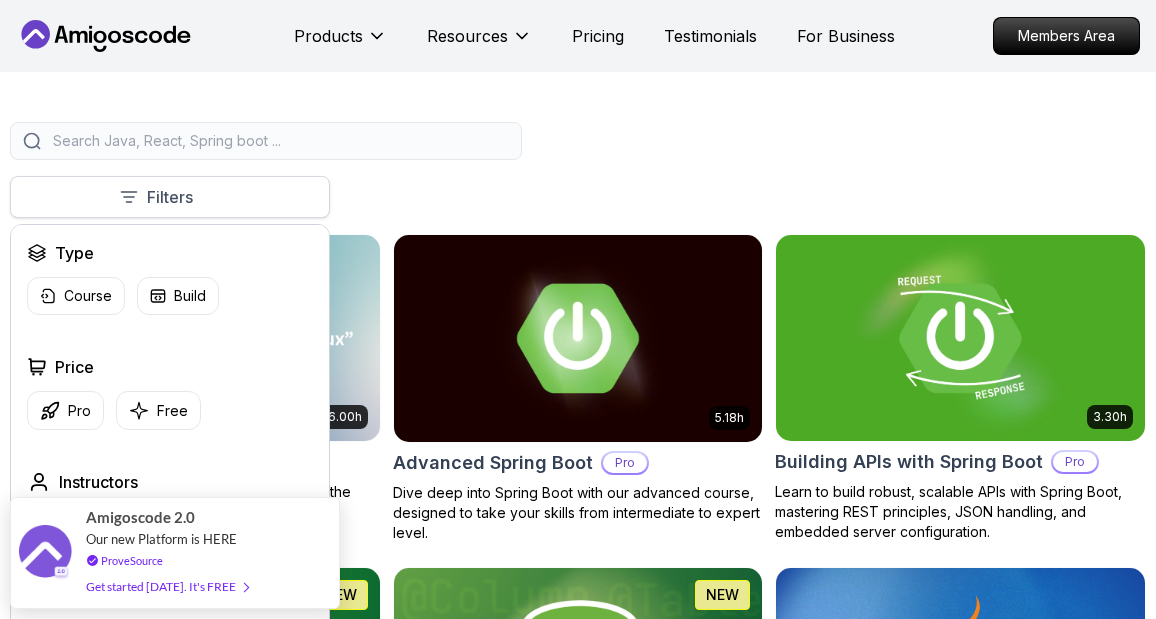type 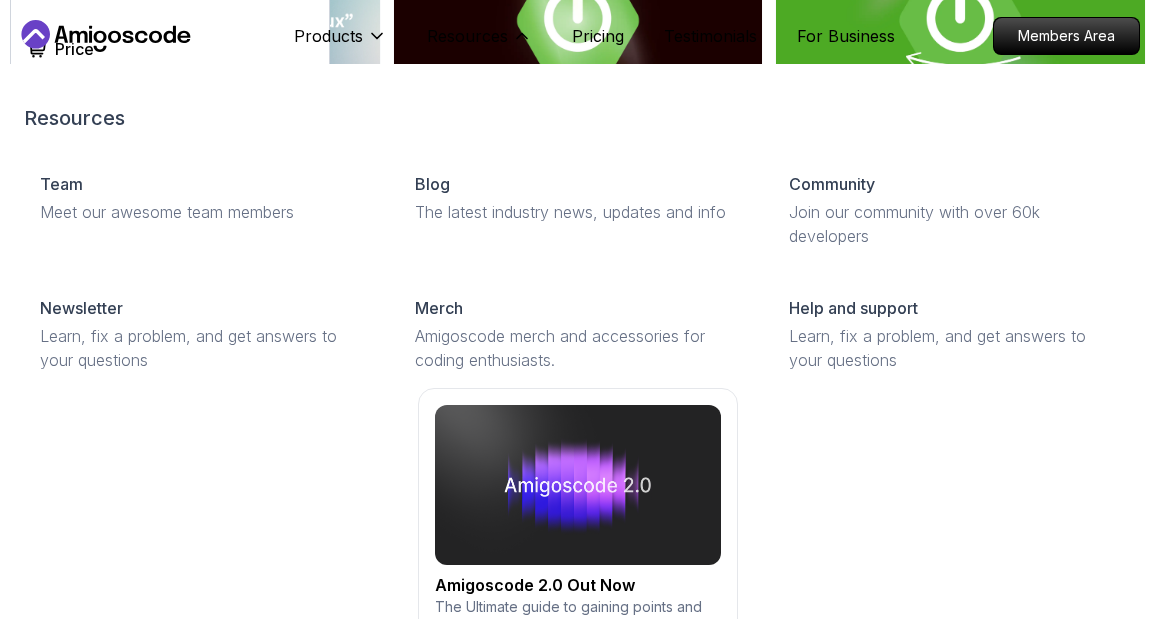 scroll, scrollTop: 514, scrollLeft: 0, axis: vertical 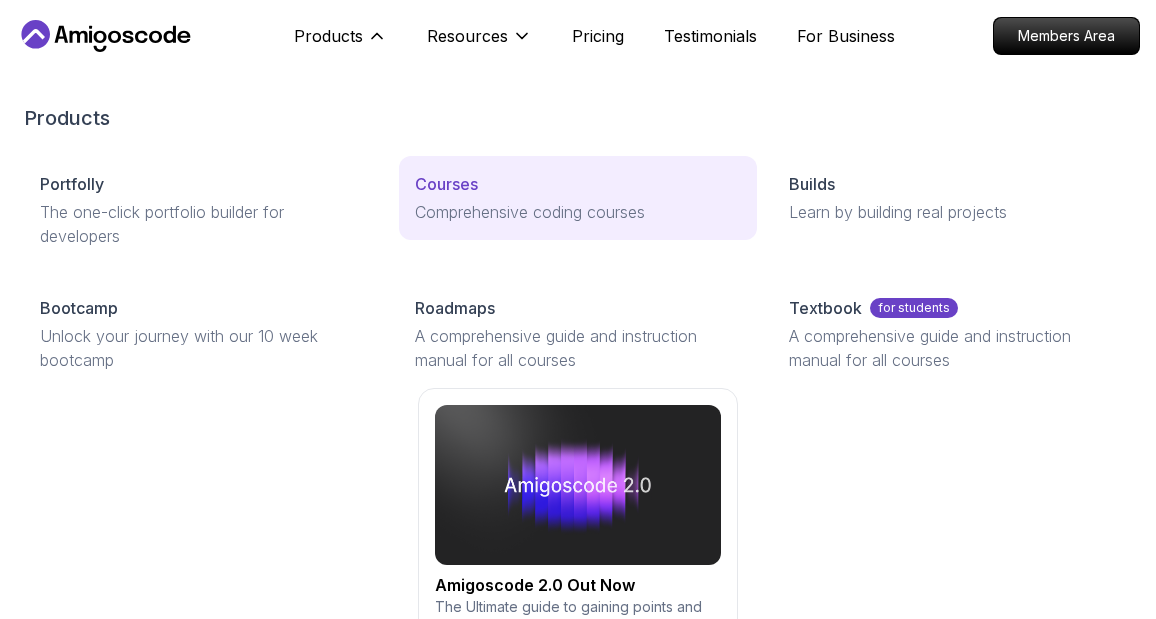 click on "Comprehensive coding courses" at bounding box center [578, 212] 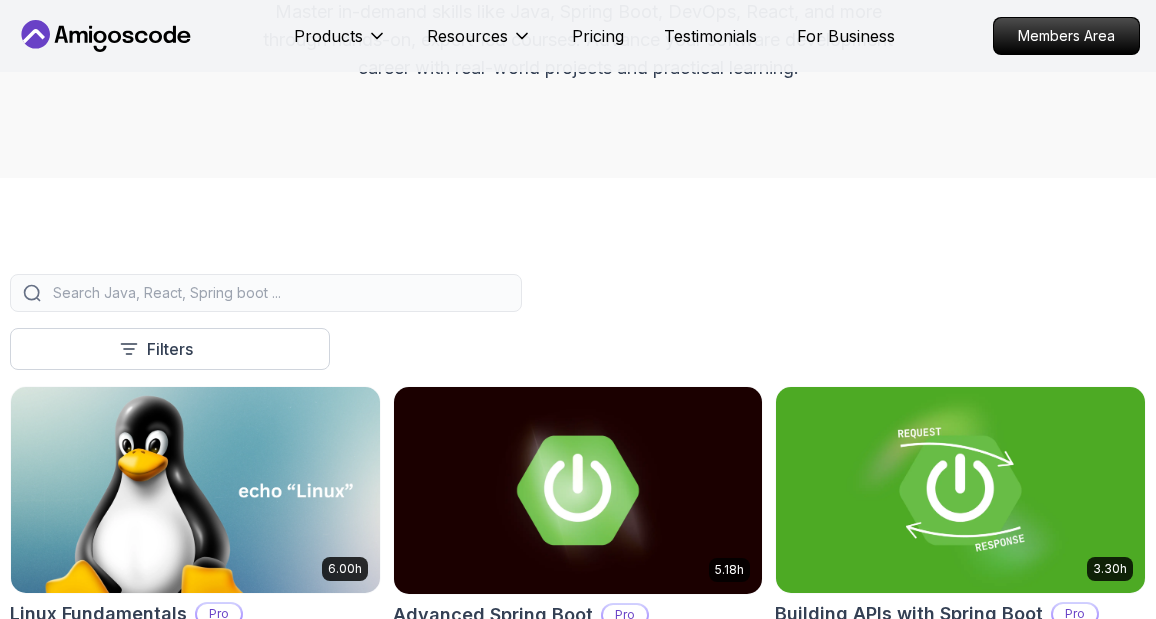 scroll, scrollTop: 342, scrollLeft: 0, axis: vertical 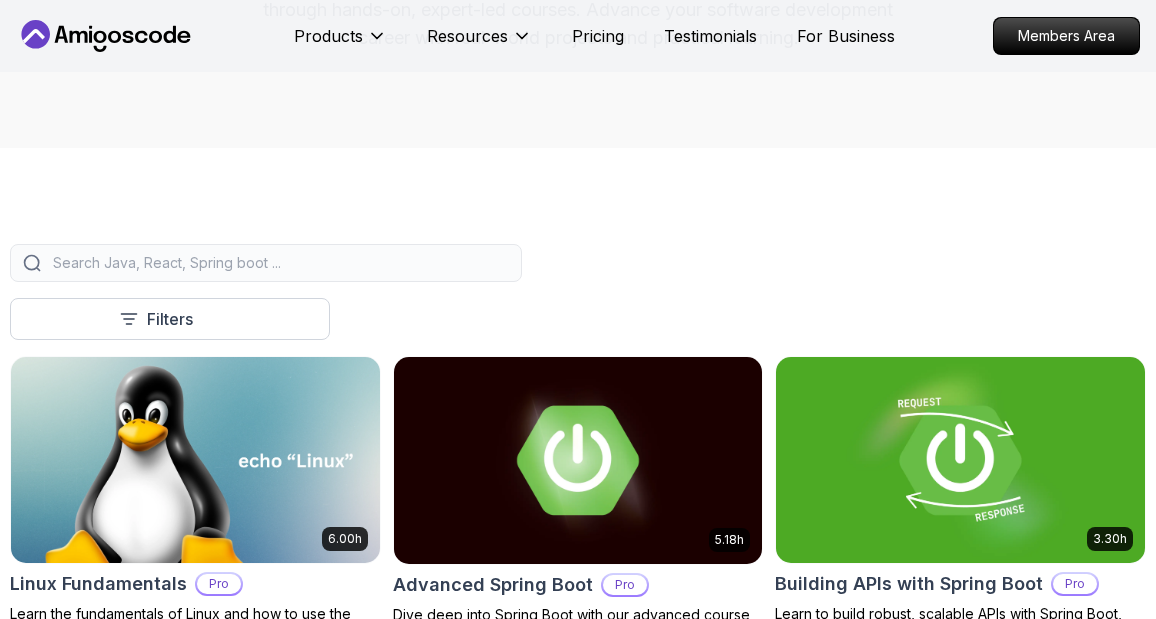 click at bounding box center (279, 263) 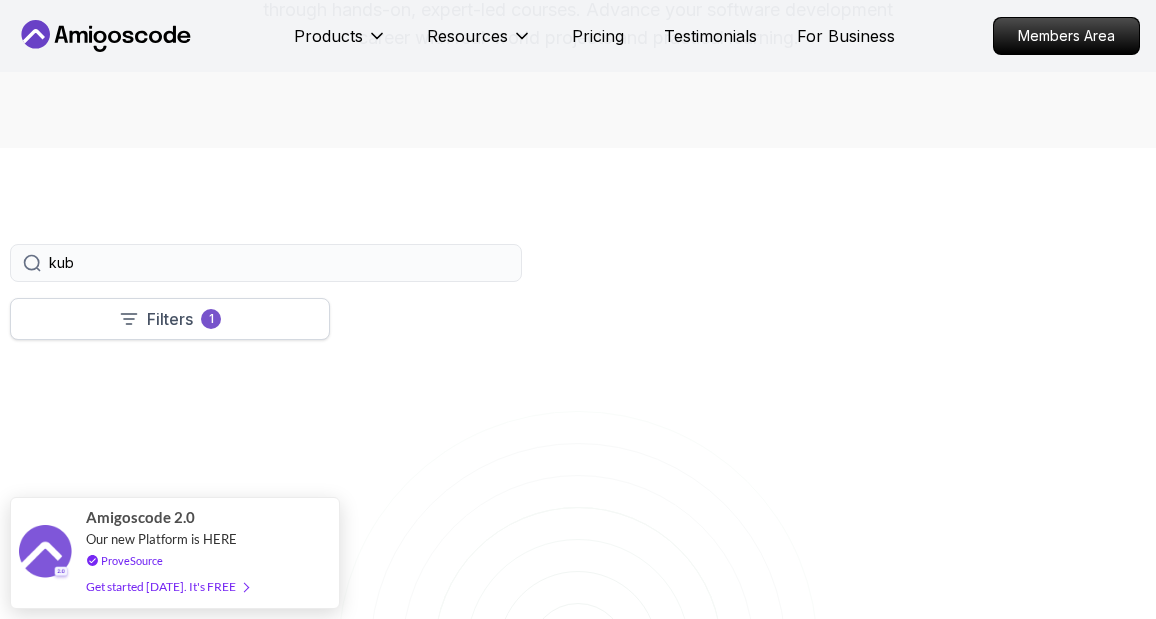 click on "Filters 1" at bounding box center (170, 319) 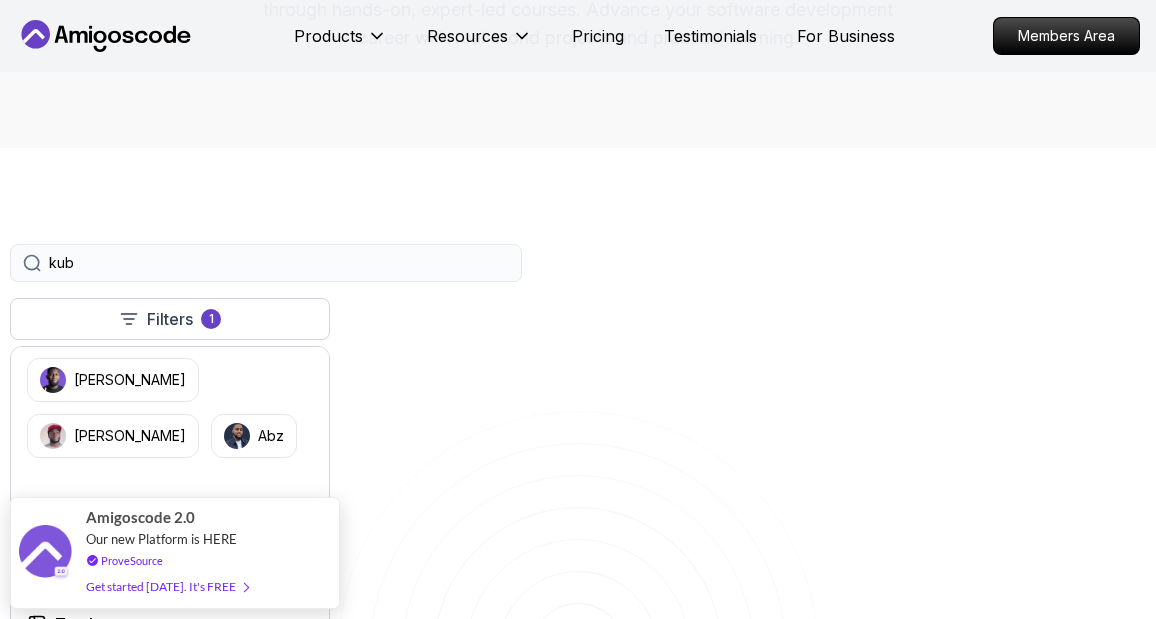 scroll, scrollTop: 445, scrollLeft: 0, axis: vertical 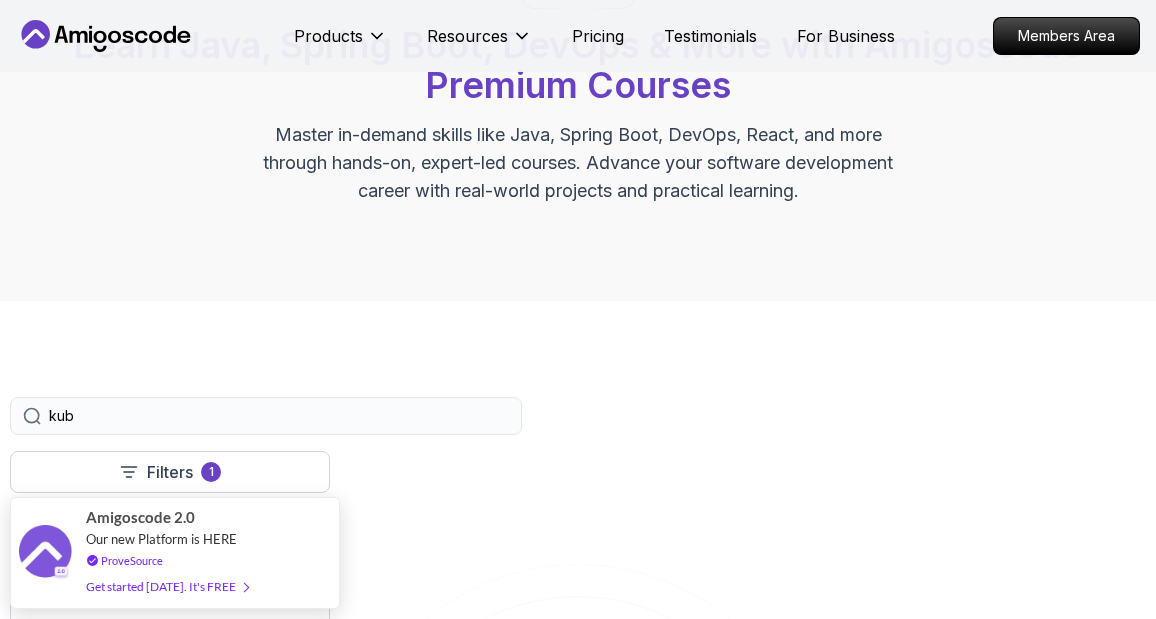 click on "kub" at bounding box center [279, 416] 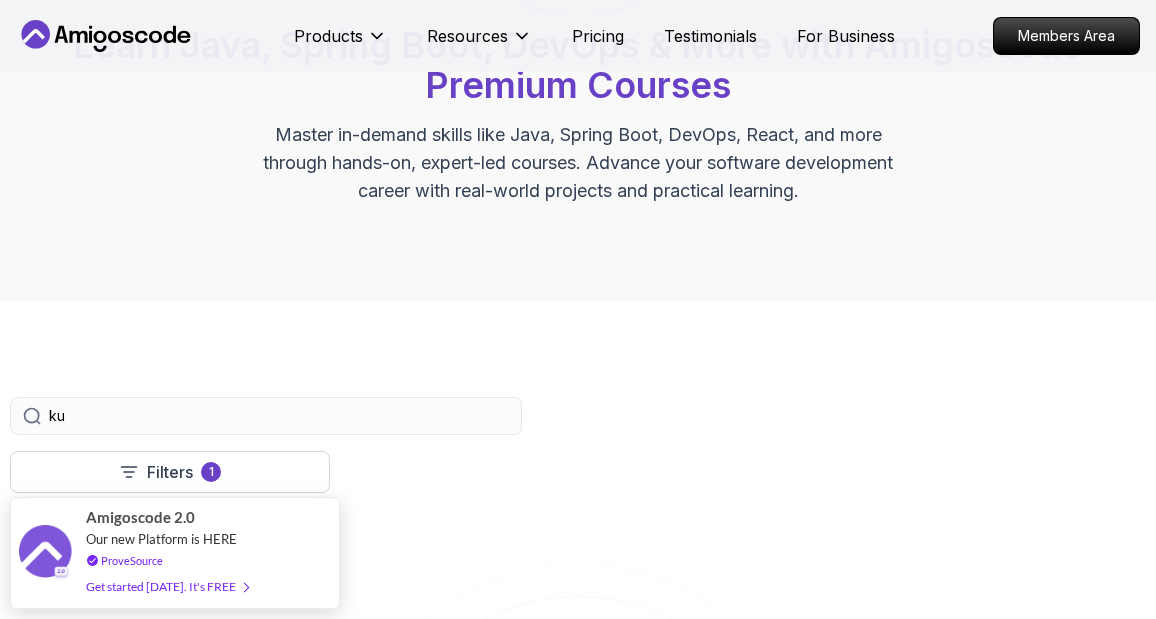 type on "k" 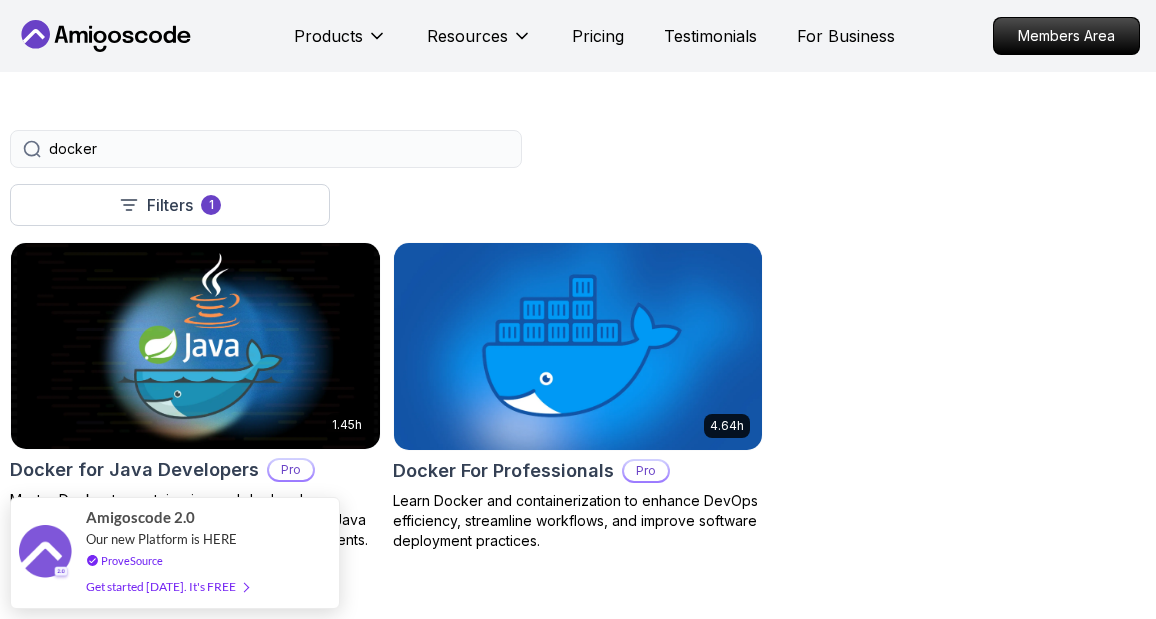 scroll, scrollTop: 481, scrollLeft: 0, axis: vertical 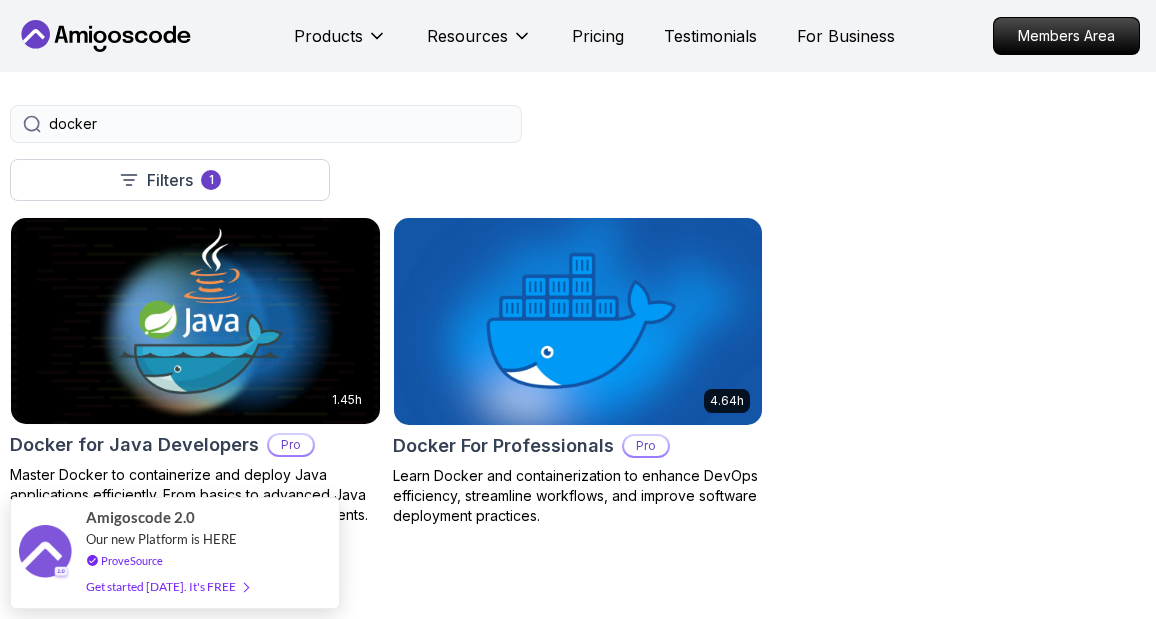 click on "docker" at bounding box center (279, 124) 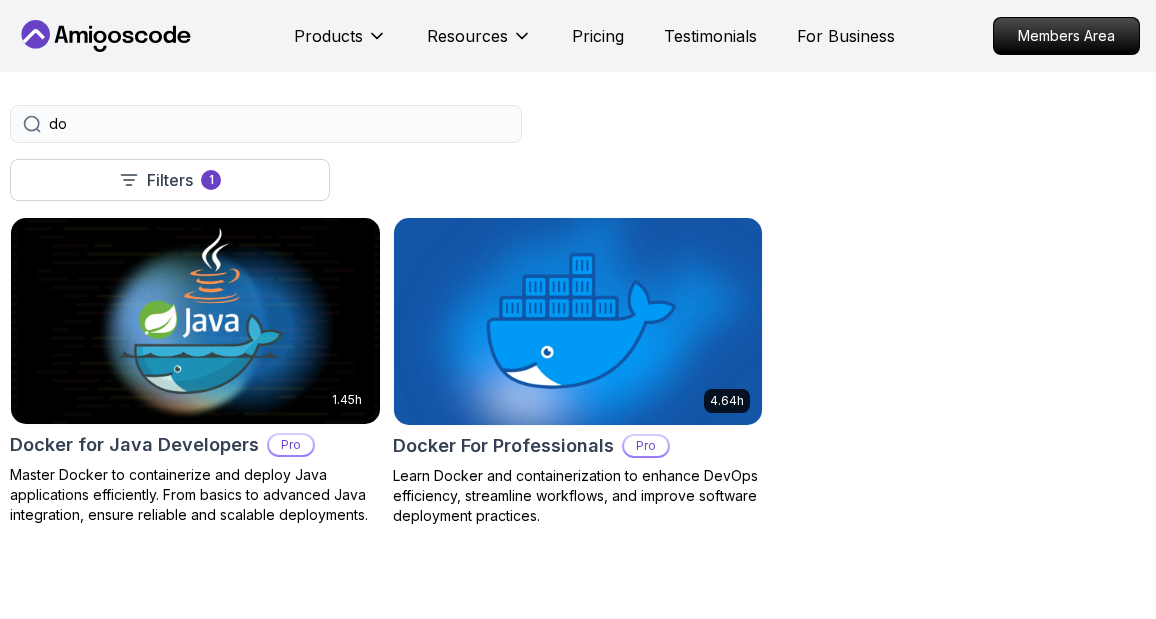 type on "d" 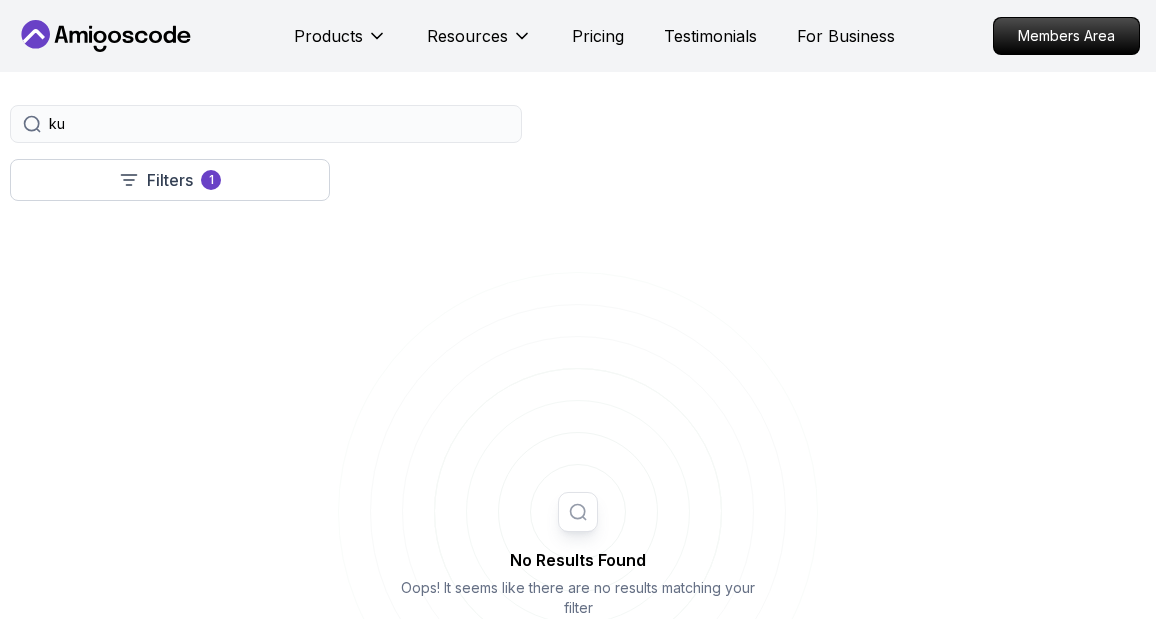 type on "k" 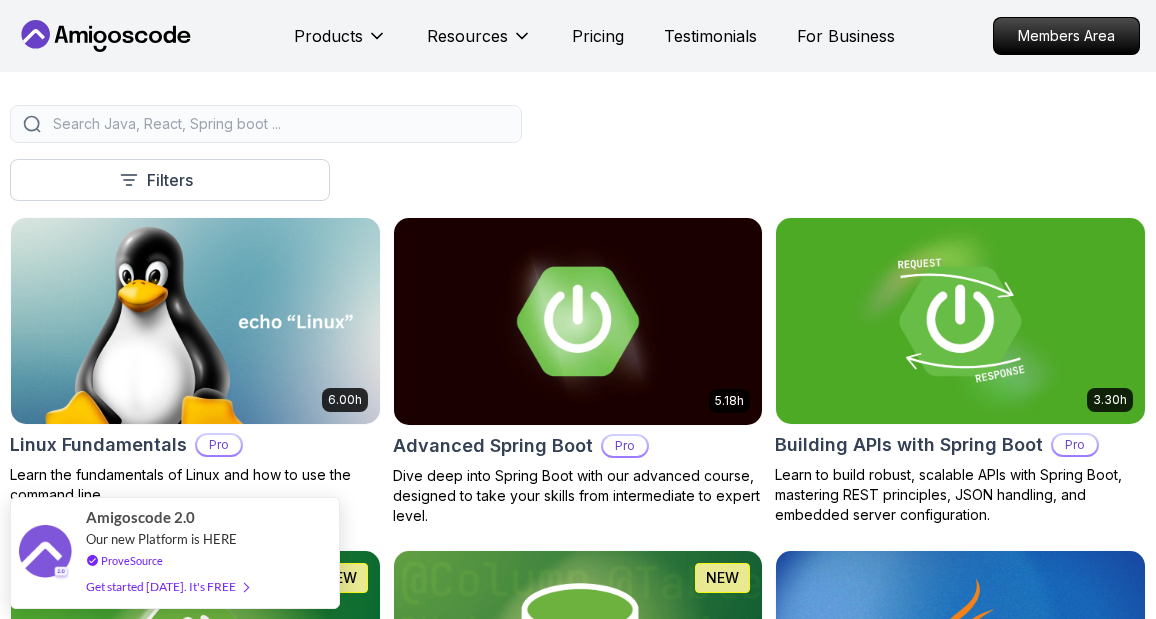 type 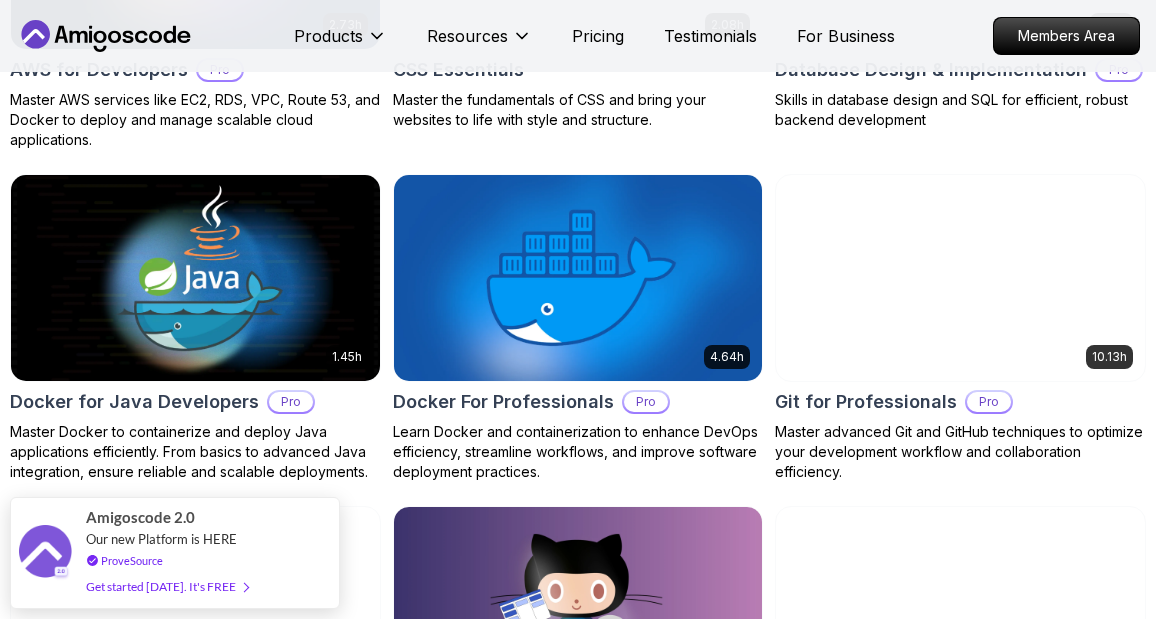 scroll, scrollTop: 1815, scrollLeft: 0, axis: vertical 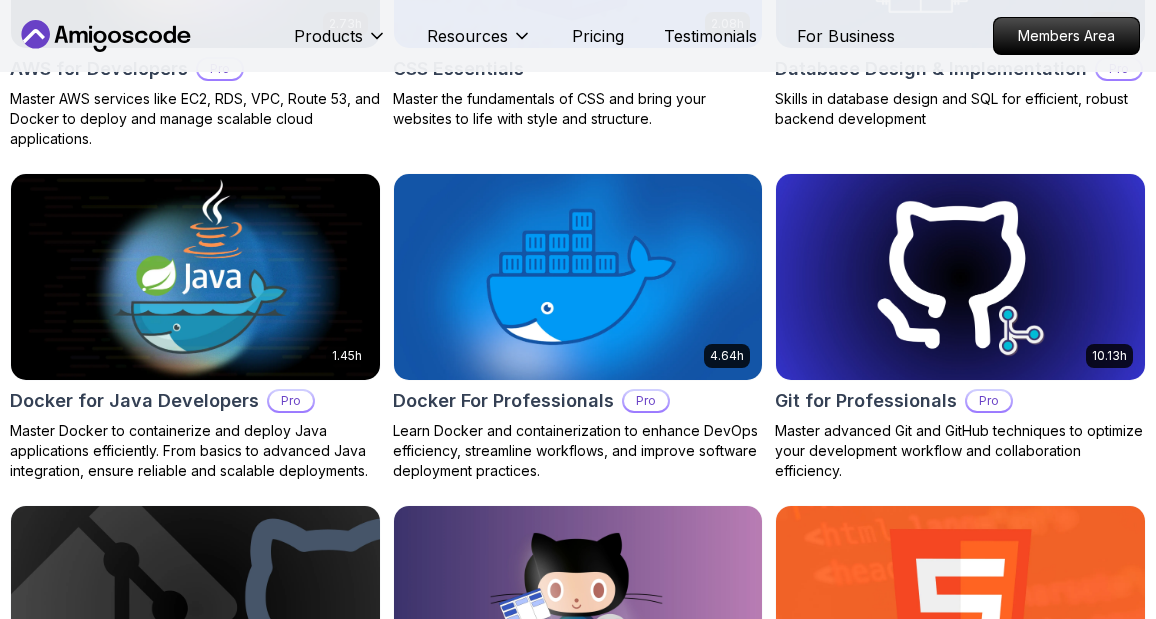 click at bounding box center (195, 277) 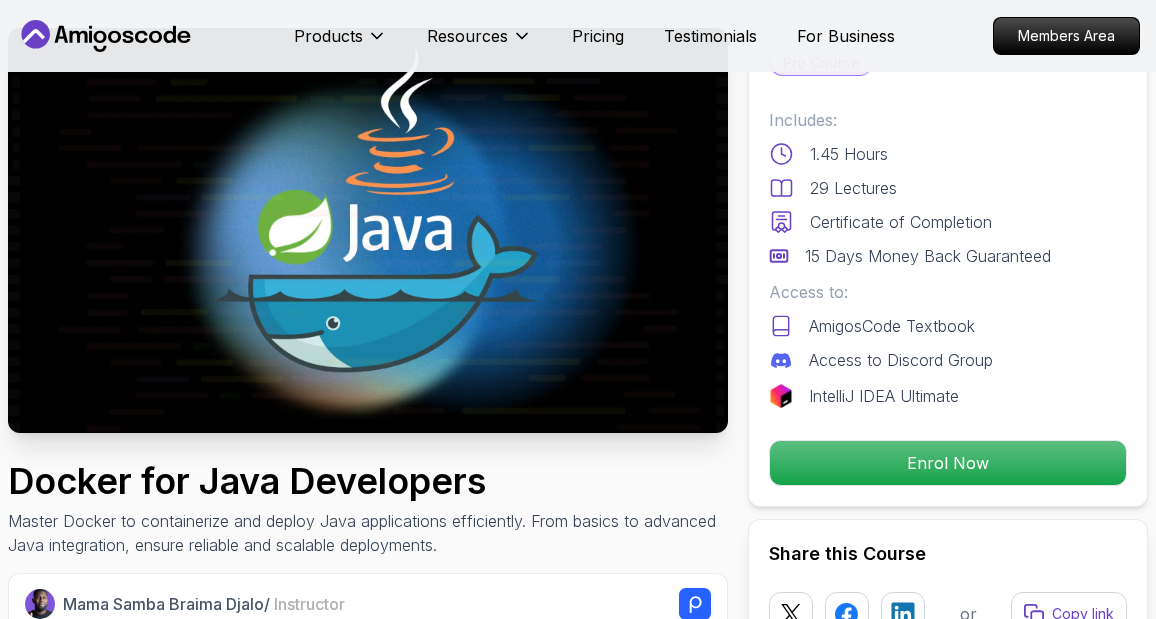 scroll, scrollTop: 92, scrollLeft: 0, axis: vertical 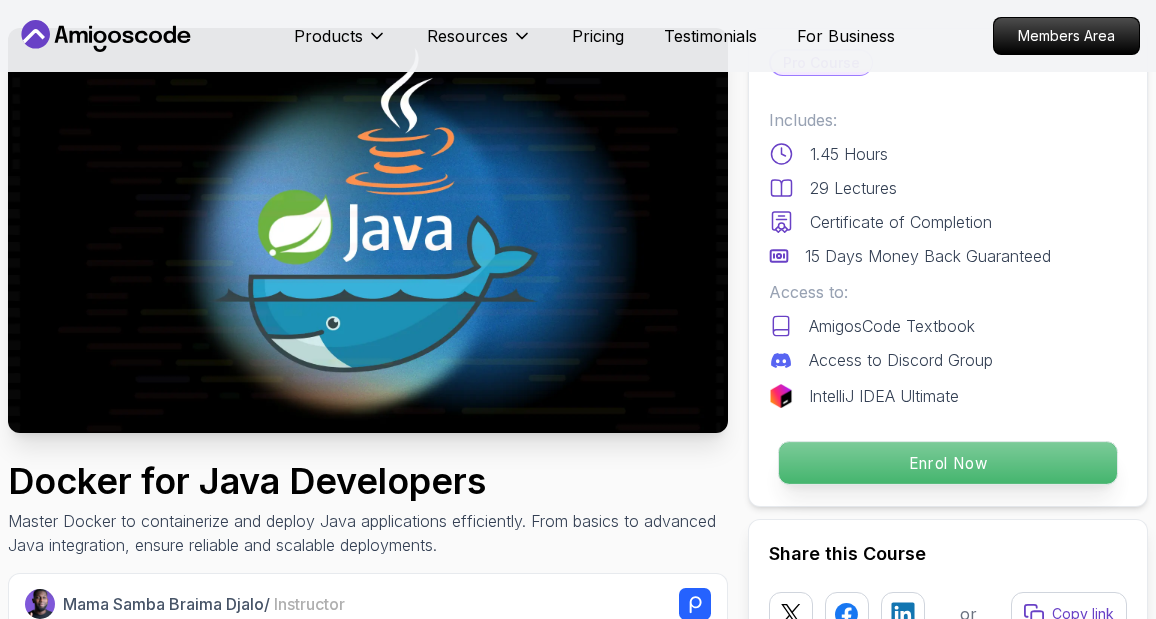 click on "Enrol Now" at bounding box center (948, 463) 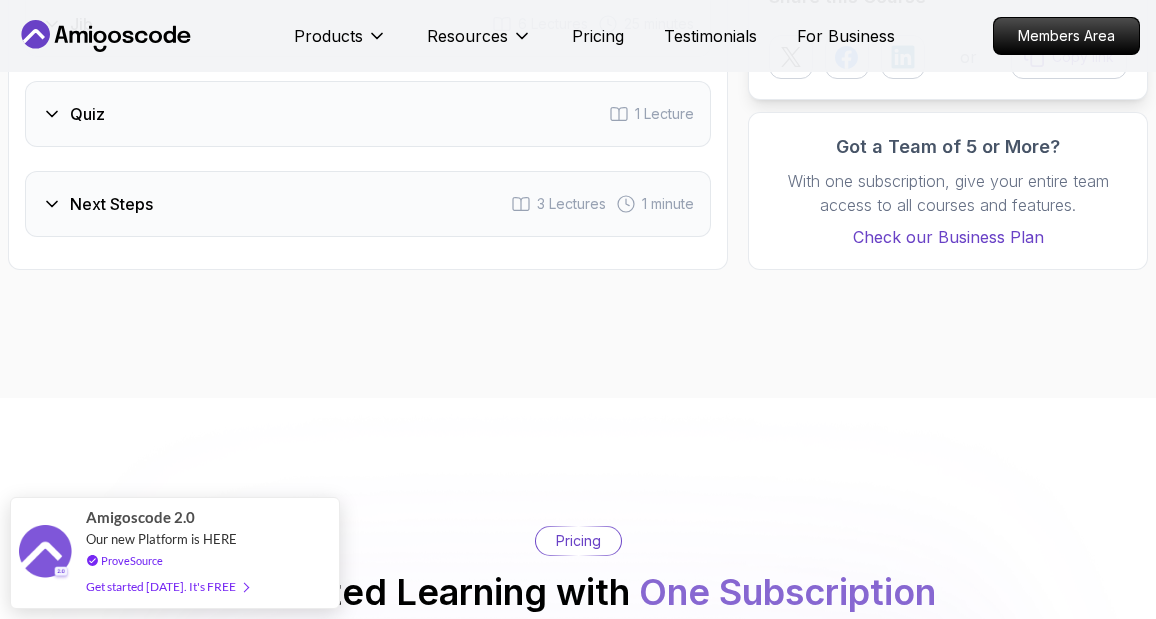 scroll, scrollTop: 4259, scrollLeft: 0, axis: vertical 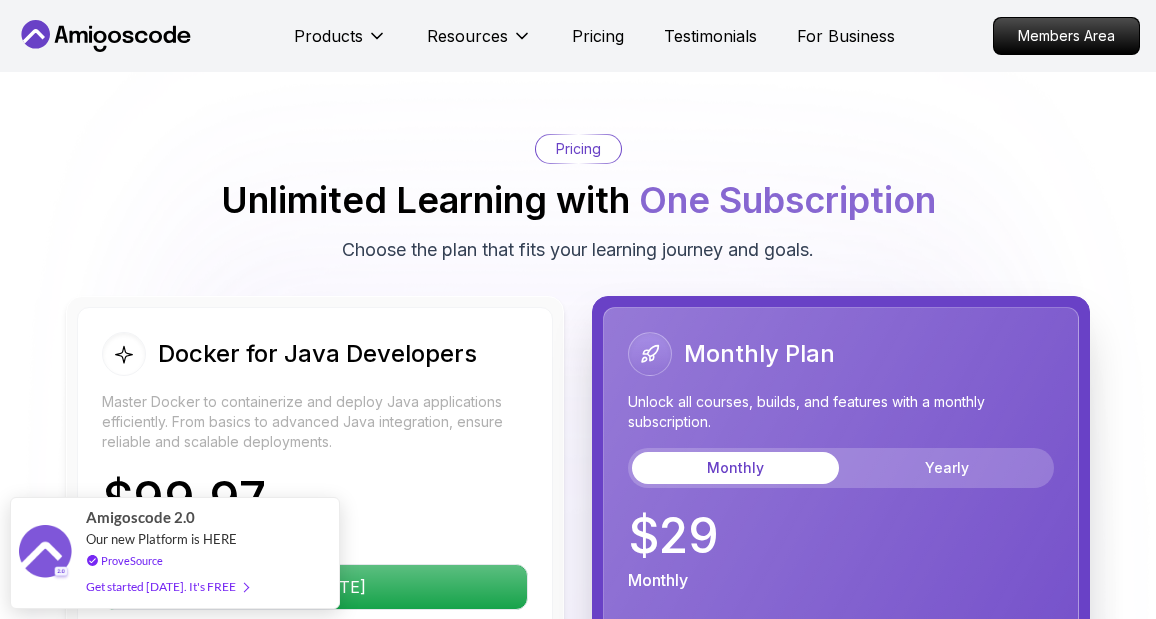 click on "Docker for Java Developers Master Docker to containerize and deploy Java applications efficiently. From basics to advanced Java integration, ensure reliable and scalable deployments. $ 99.97 Enrol today Access to FREE courses Kanban Board Analytics Access to Free TextBooks Certificate of completion 3 Month Free IntelliJ IDEA Ultimate" at bounding box center [315, 738] 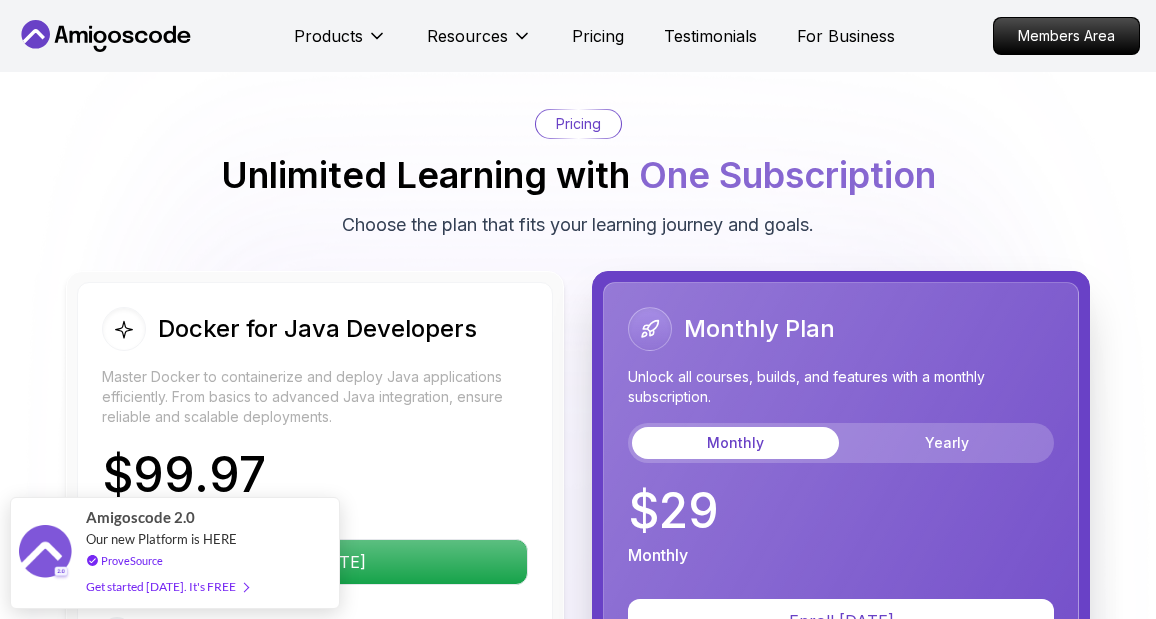 scroll, scrollTop: 4414, scrollLeft: 0, axis: vertical 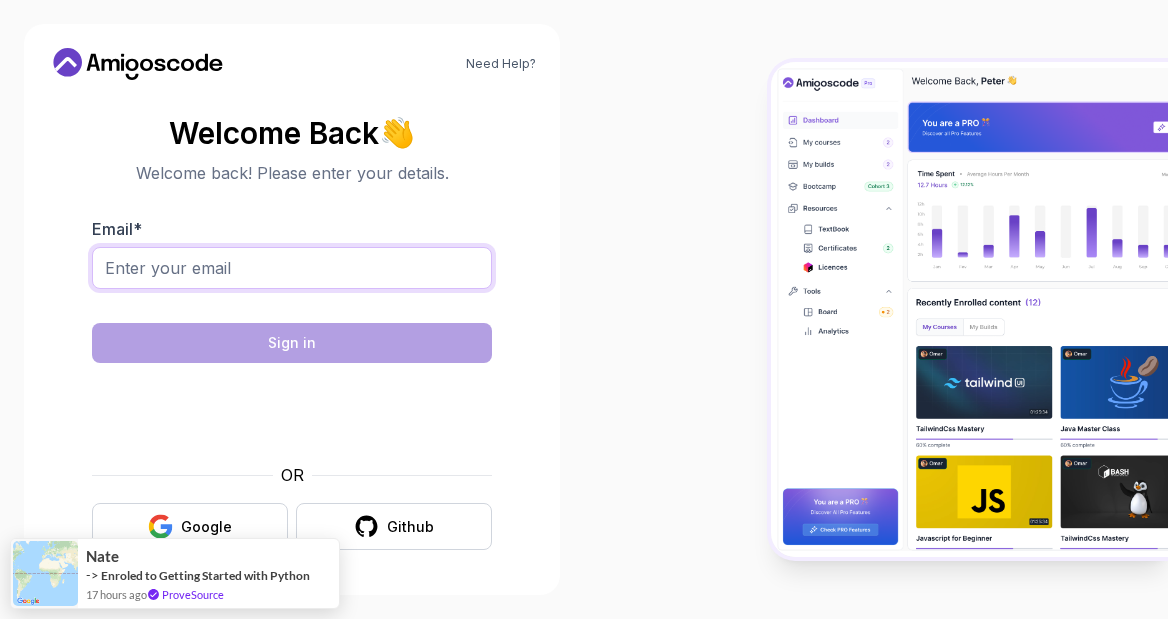 click on "Email *" at bounding box center (292, 268) 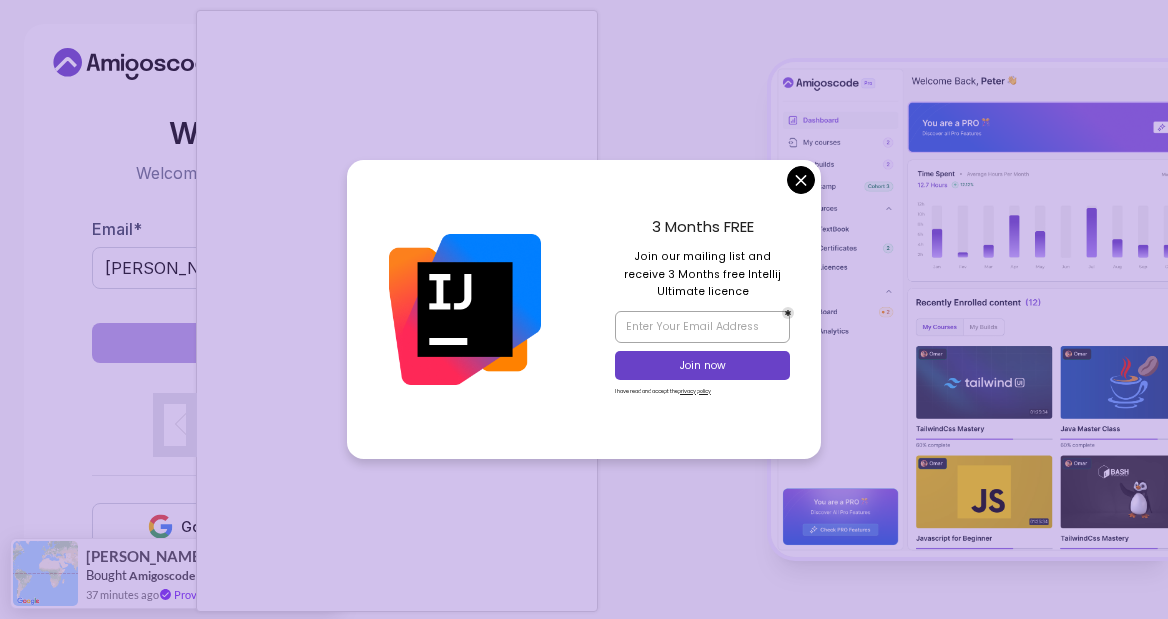 click on "Need Help? Welcome Back 👋 Welcome back! Please enter your details. Email * [PERSON_NAME][EMAIL_ADDRESS][PERSON_NAME][DOMAIN_NAME] Sign in OR Google Github
[PERSON_NAME]   Amigoscode PRO Membership 37 minutes ago     ProveSource" at bounding box center (584, 309) 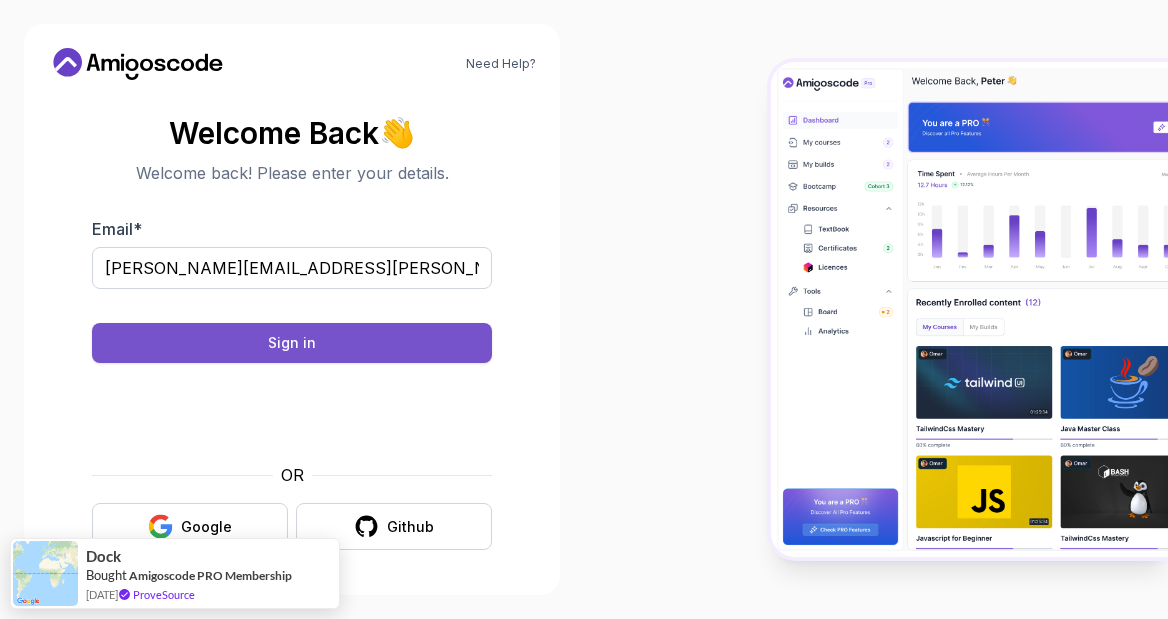 click on "Sign in" at bounding box center [292, 343] 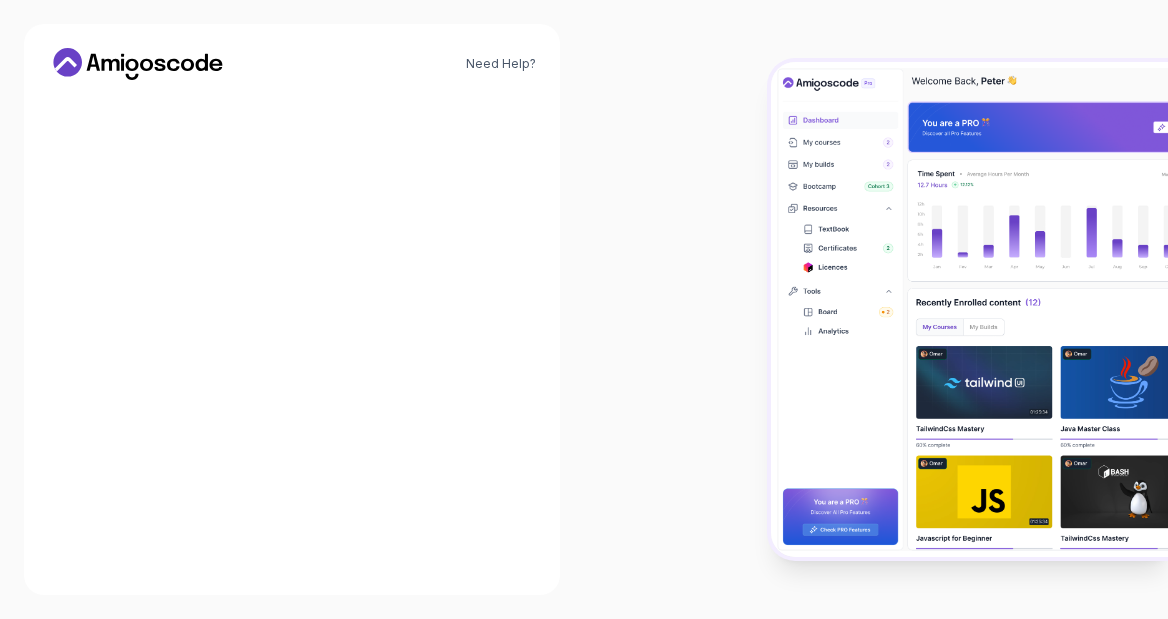 scroll, scrollTop: 0, scrollLeft: 0, axis: both 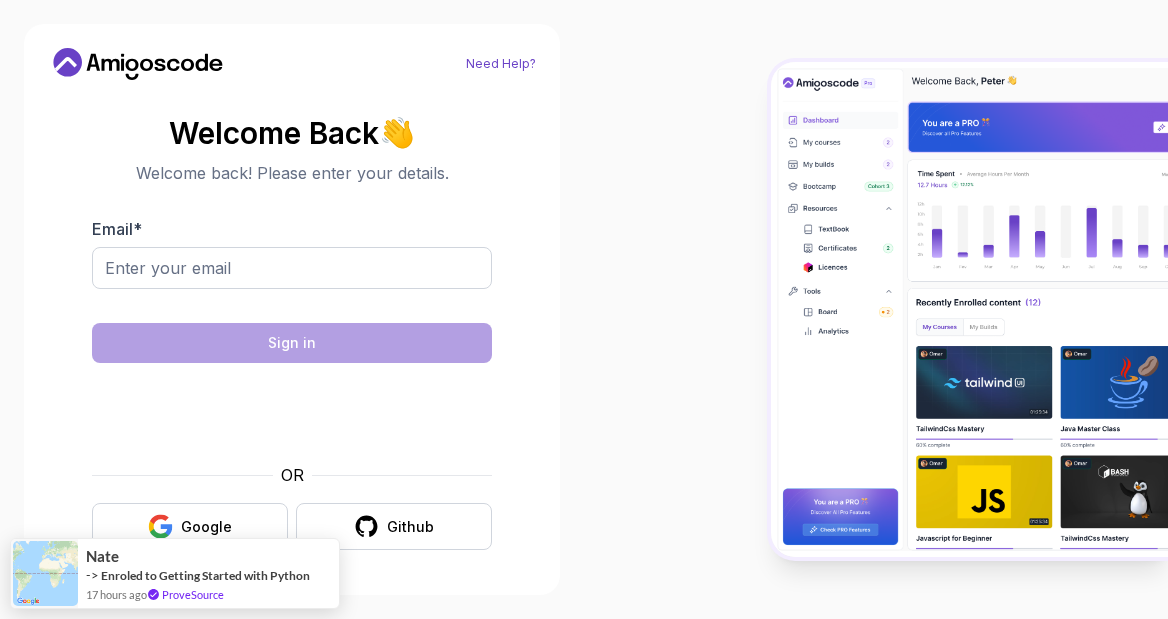 click on "Need Help?" at bounding box center (501, 64) 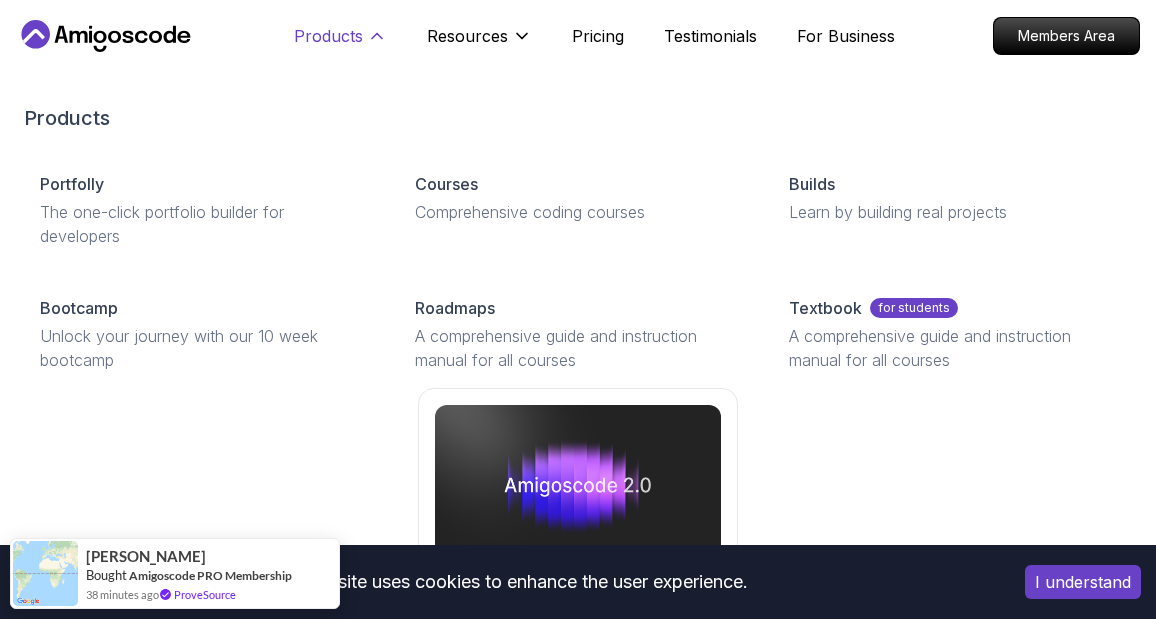 click 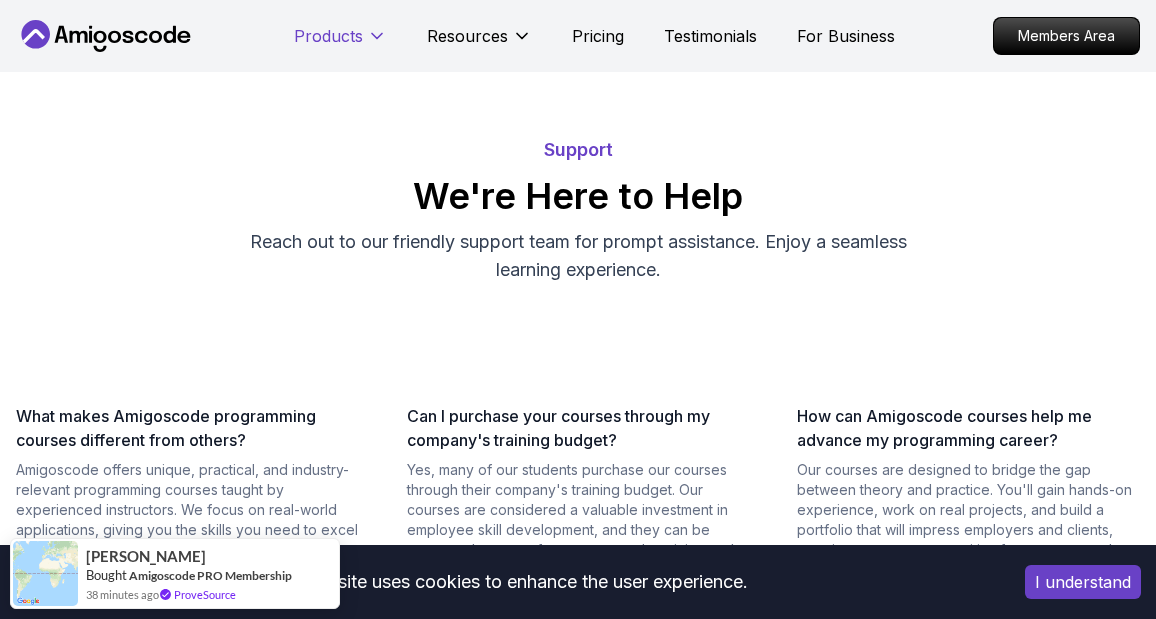 click 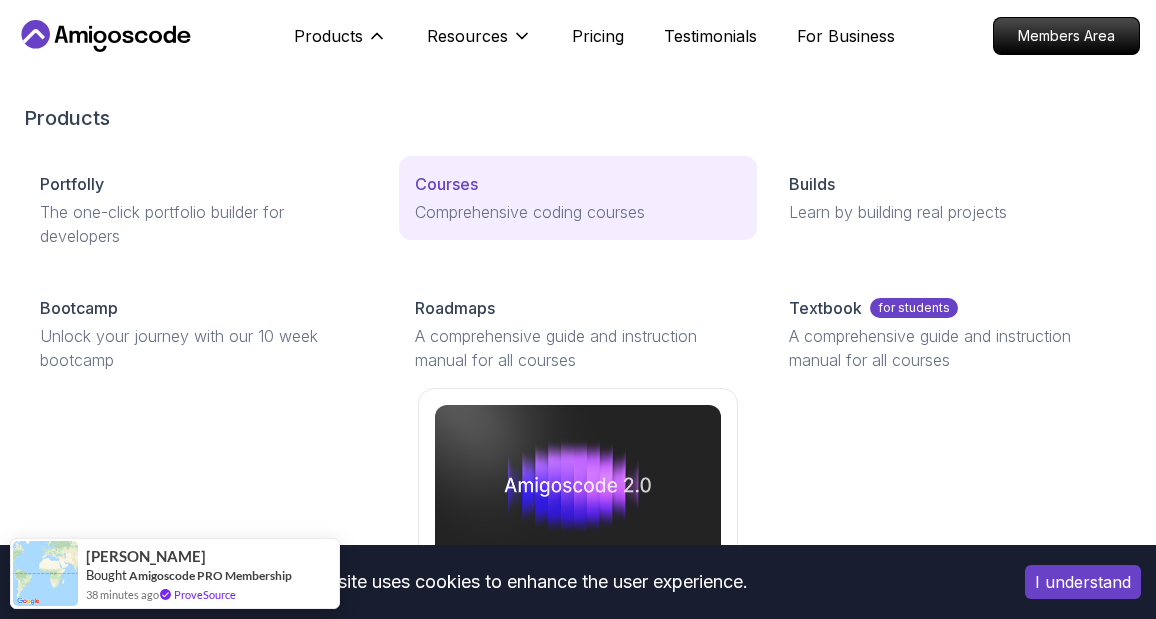 click on "Comprehensive coding courses" at bounding box center (578, 212) 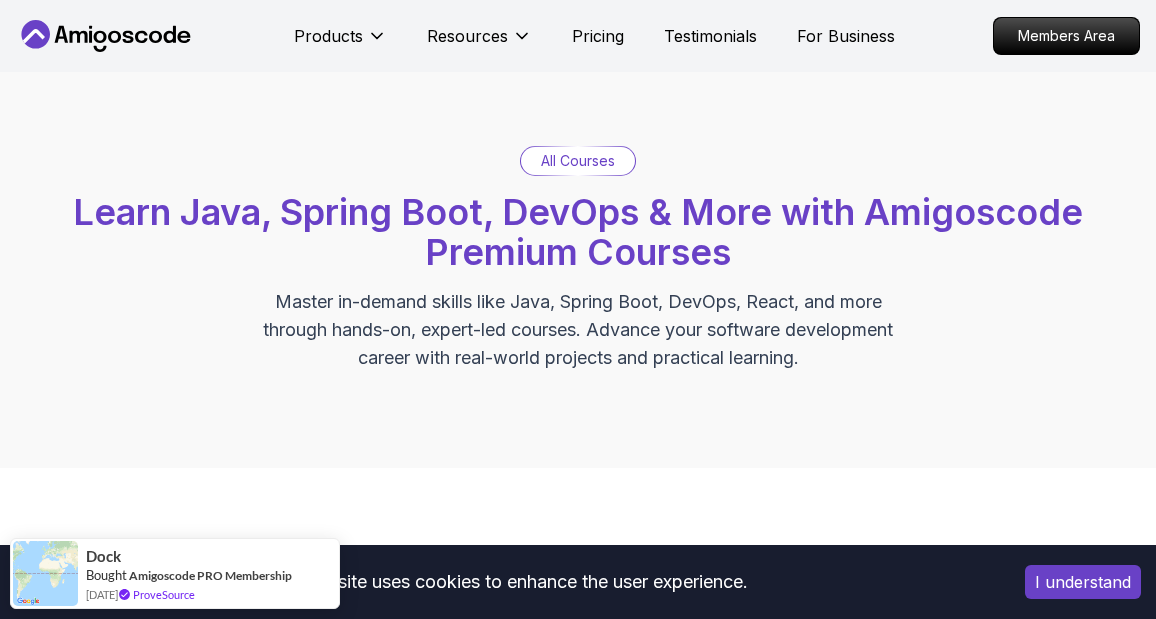 scroll, scrollTop: 68, scrollLeft: 0, axis: vertical 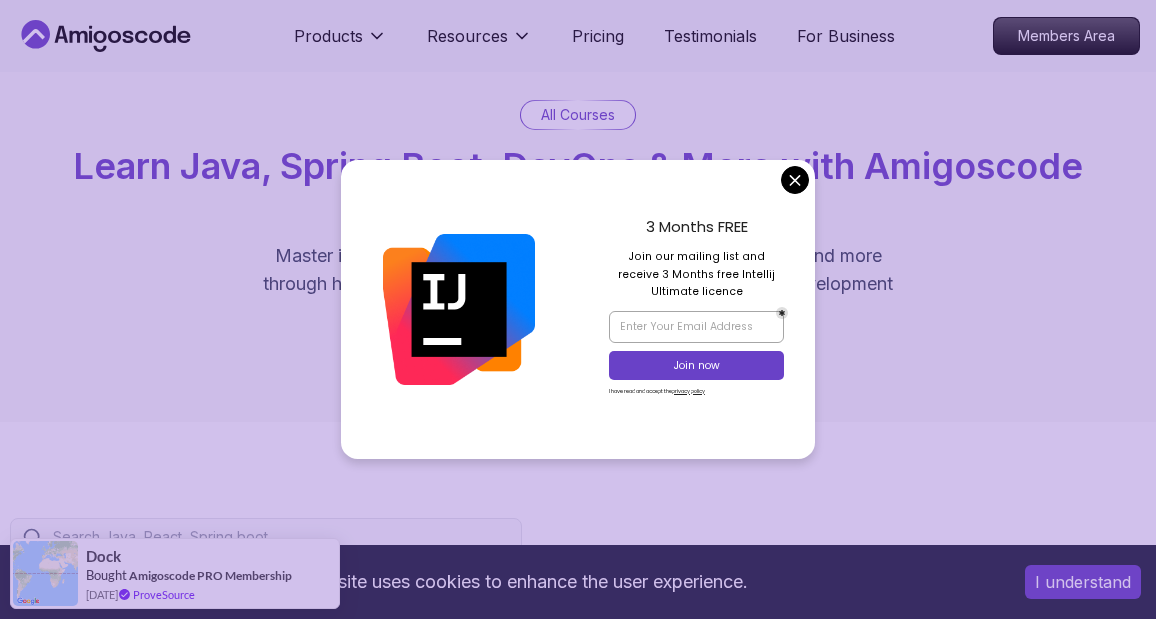 click on "All Courses" at bounding box center [578, 115] 